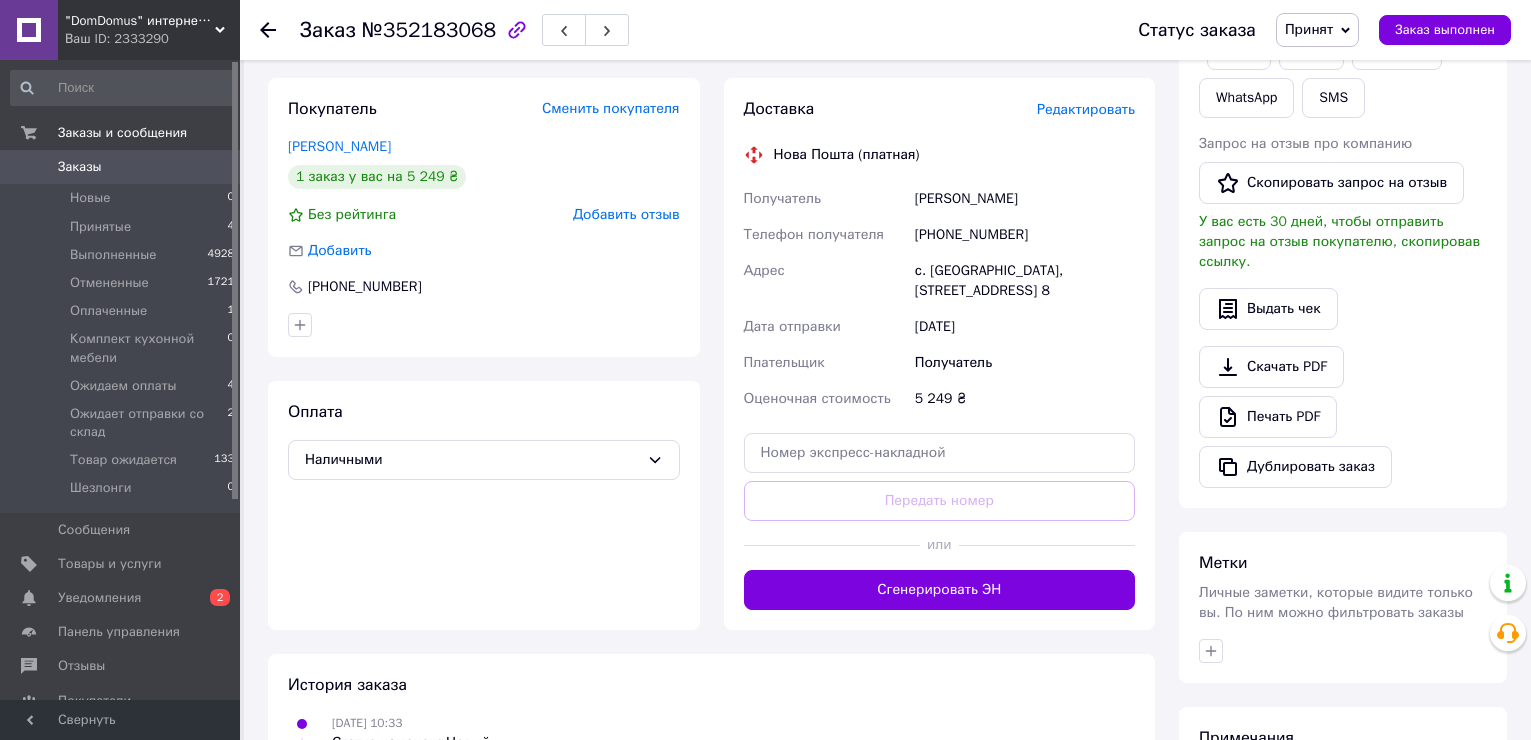 scroll, scrollTop: 0, scrollLeft: 0, axis: both 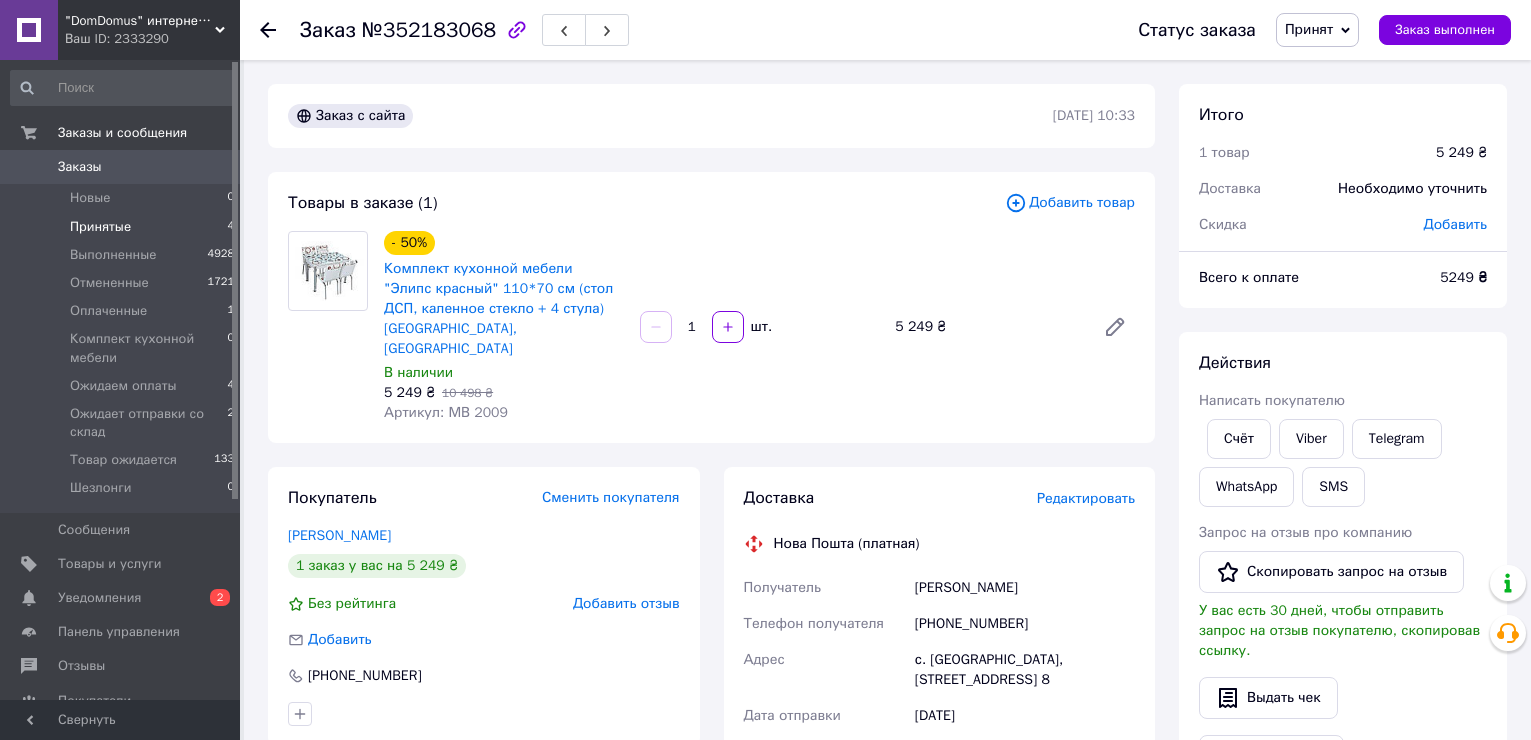 click on "Принятые" at bounding box center (100, 227) 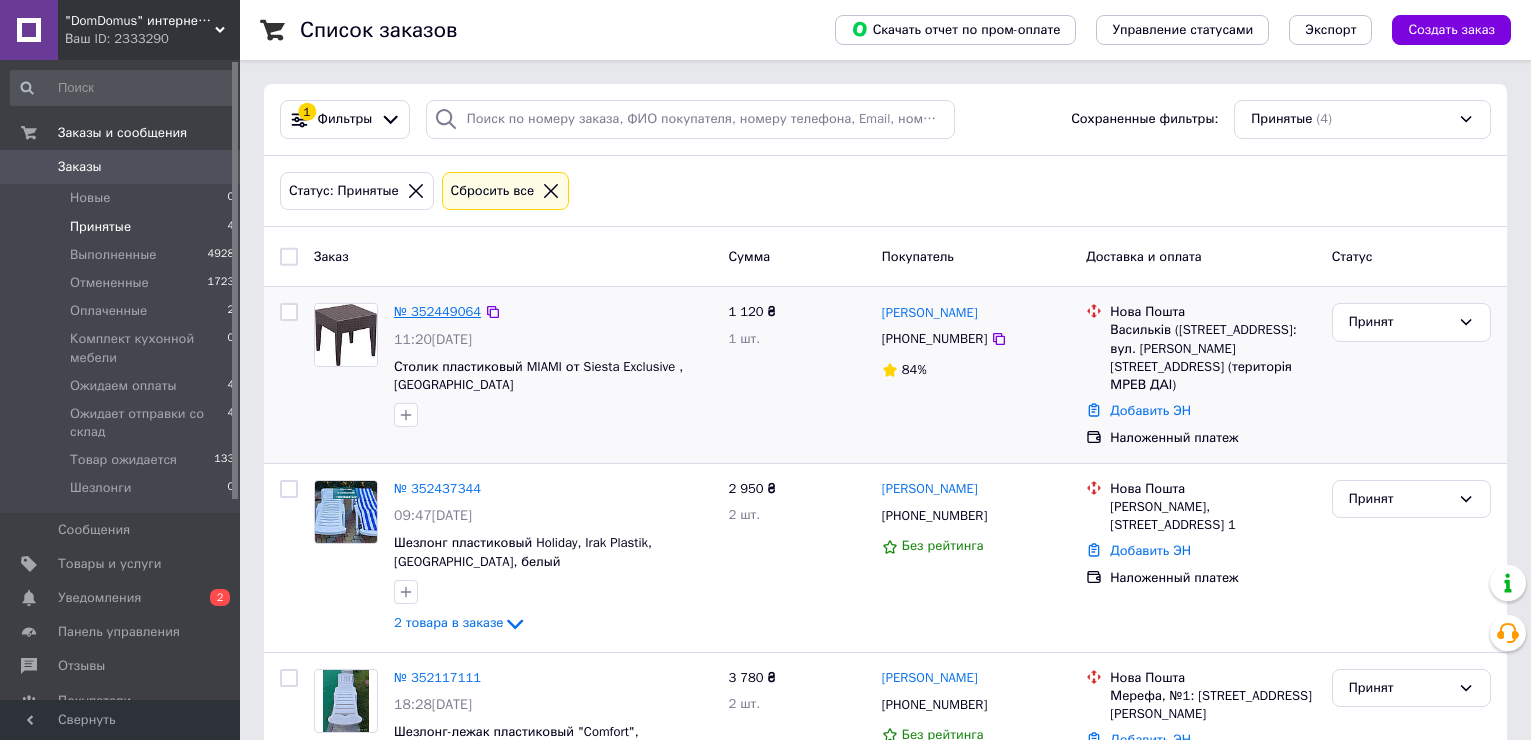 click on "№ 352449064" at bounding box center [437, 311] 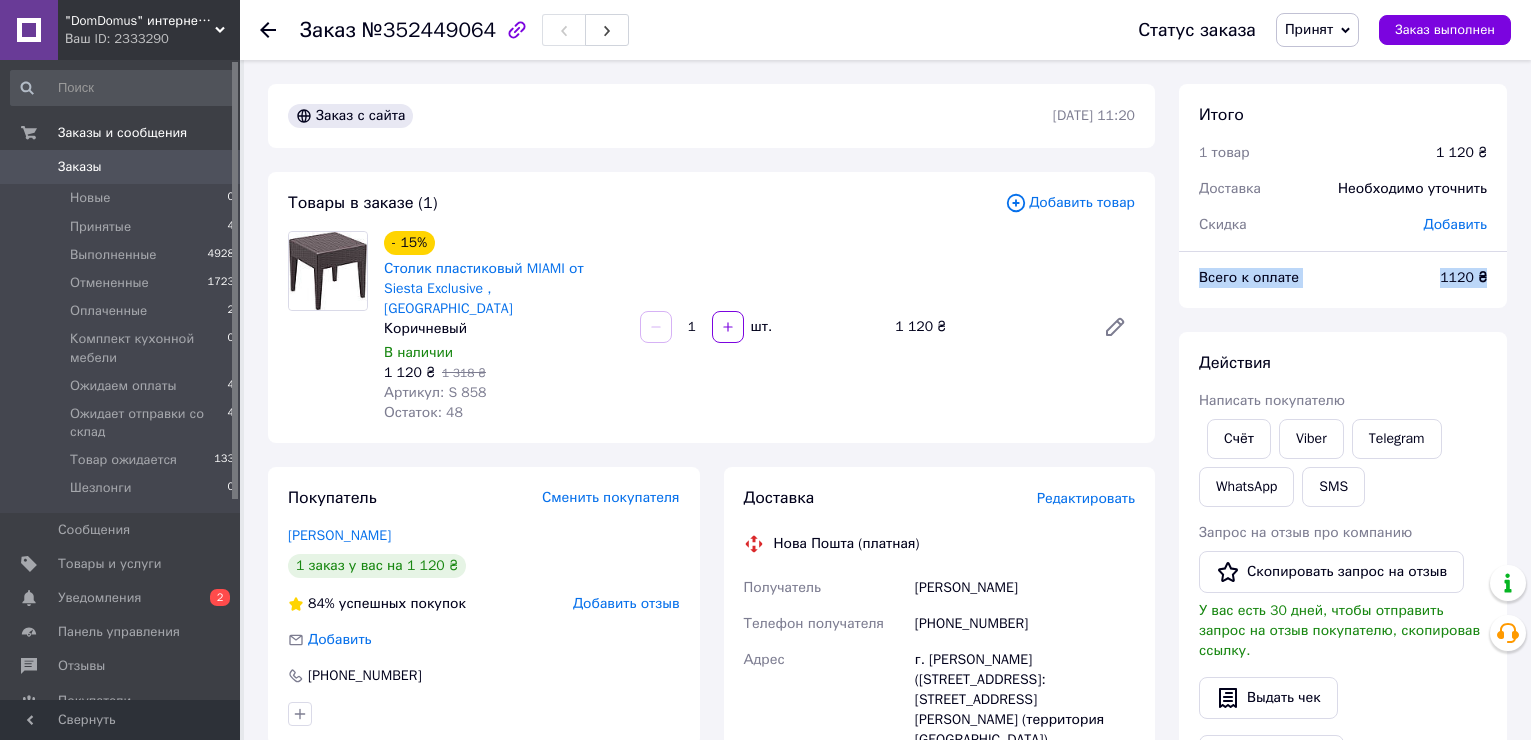 drag, startPoint x: 1529, startPoint y: 205, endPoint x: 1537, endPoint y: 299, distance: 94.33981 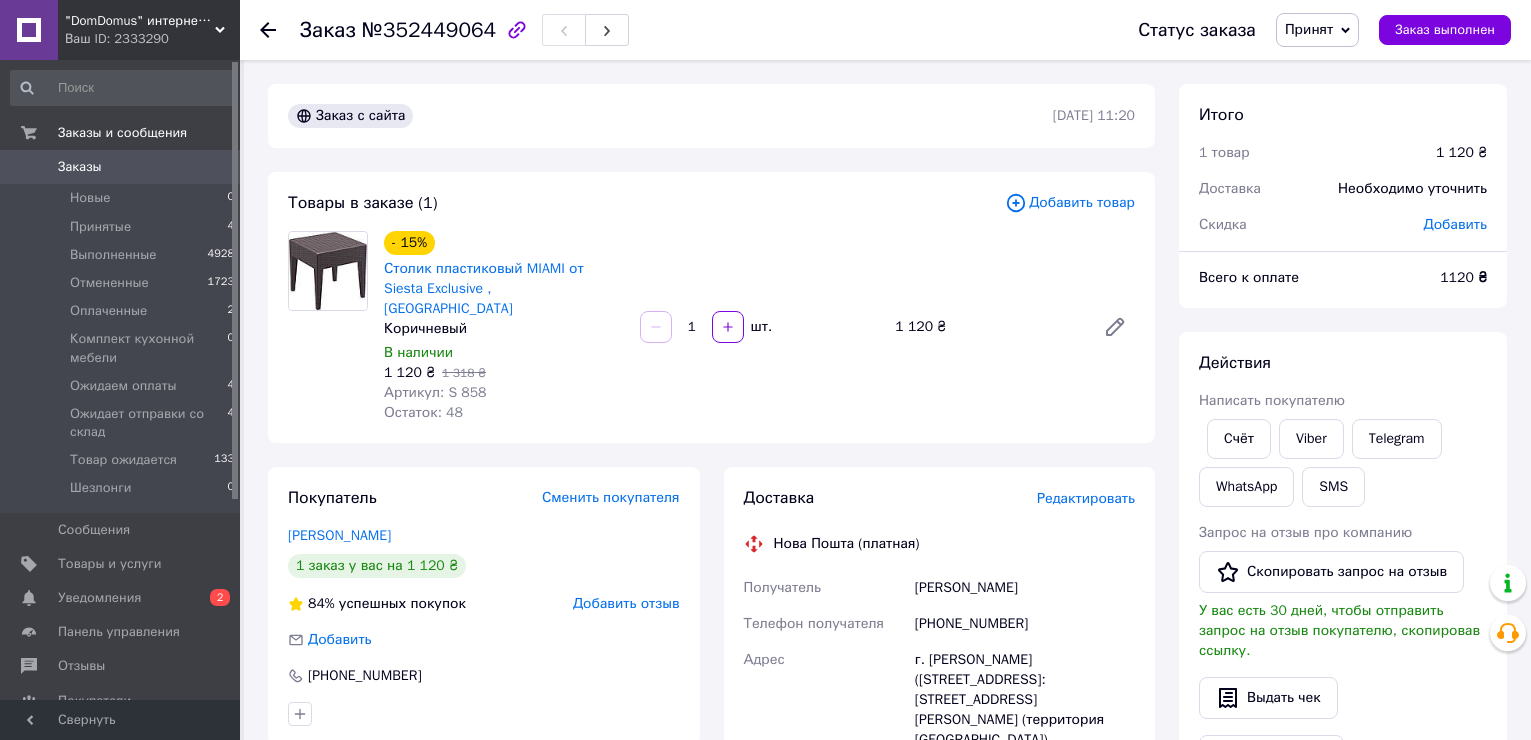 click on "- 15% Столик пластиковый MIAMI от Siesta Exclusive , [GEOGRAPHIC_DATA] Коричневый В наличии 1 120 ₴   1 318 ₴ Артикул: S 858 Остаток: 48 1   шт. 1 120 ₴" at bounding box center [759, 327] 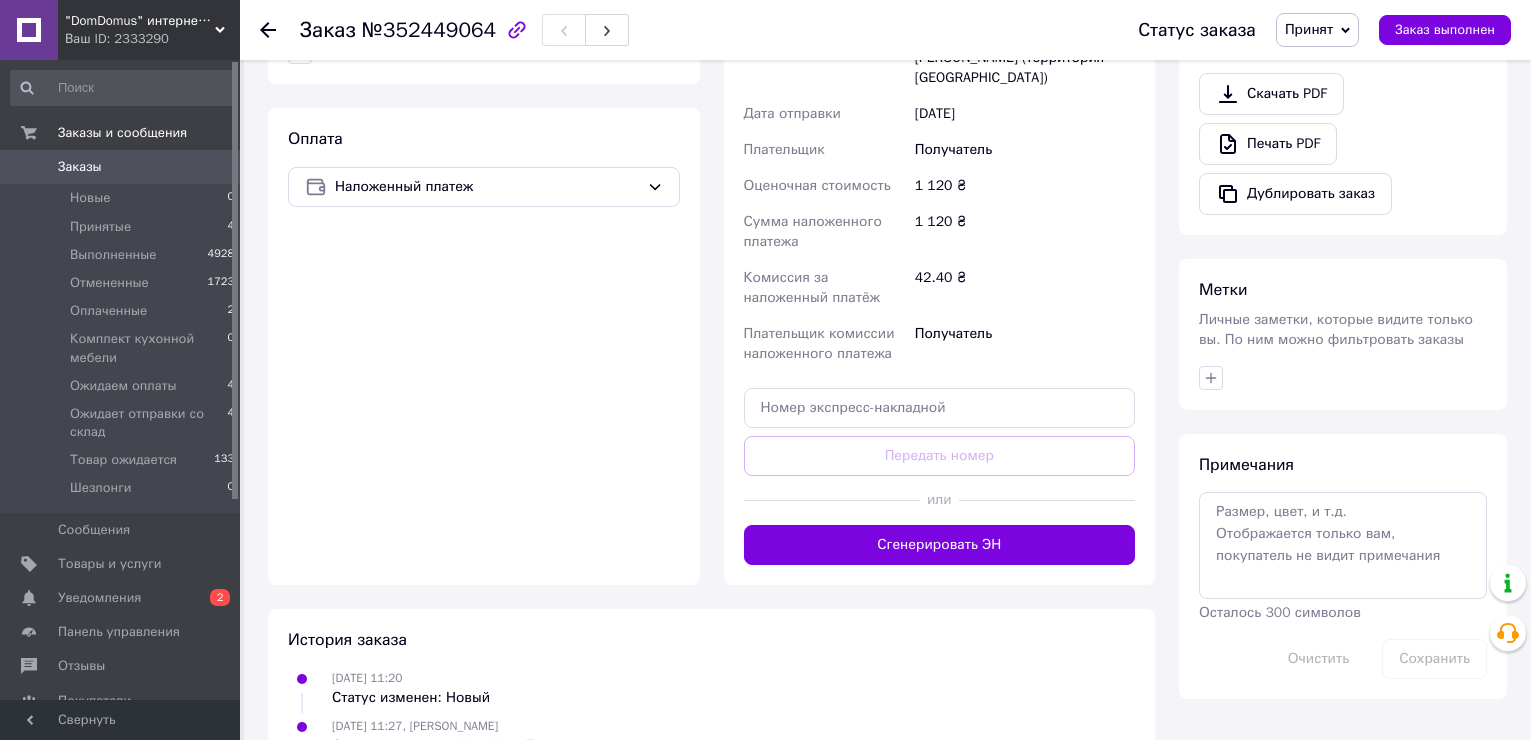 scroll, scrollTop: 0, scrollLeft: 0, axis: both 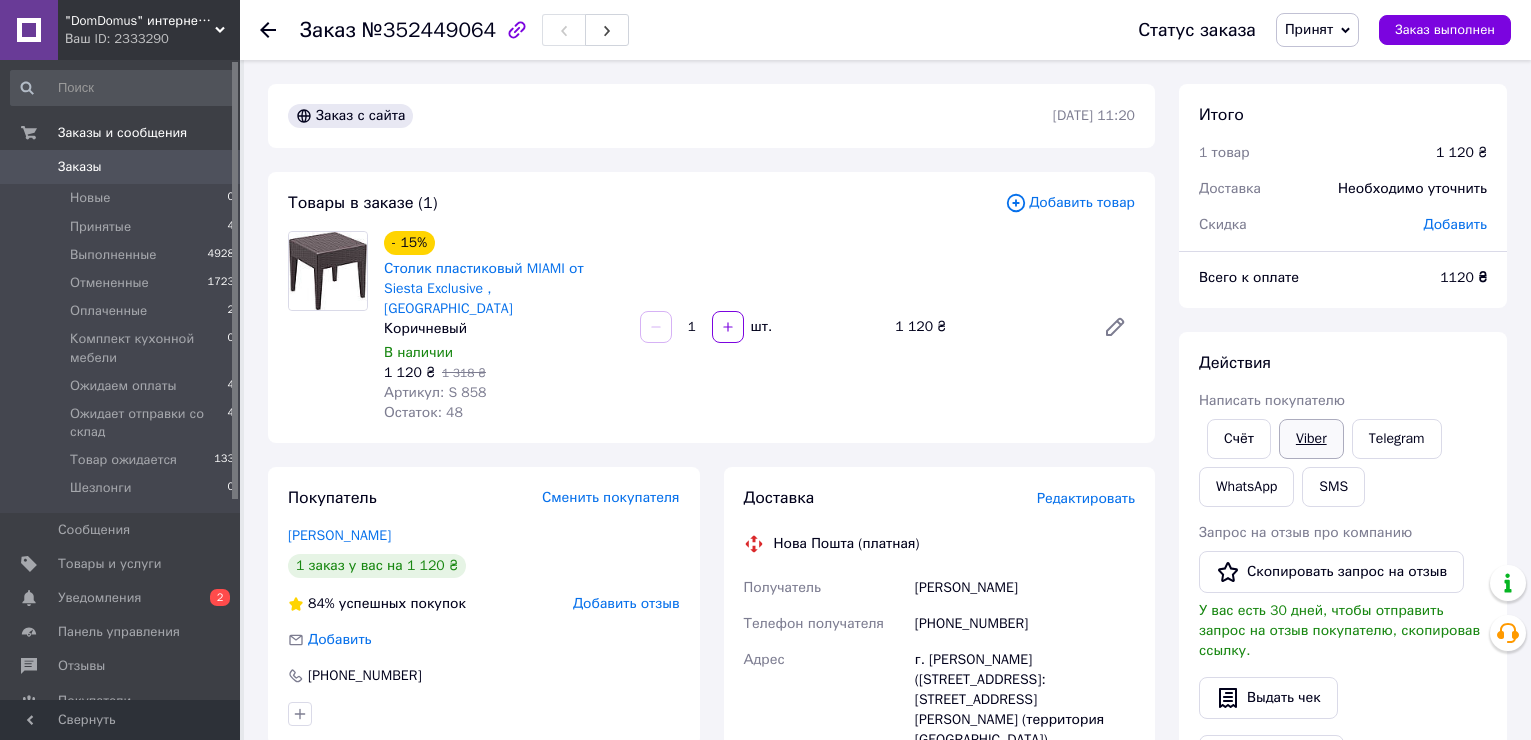 click on "Viber" at bounding box center [1311, 439] 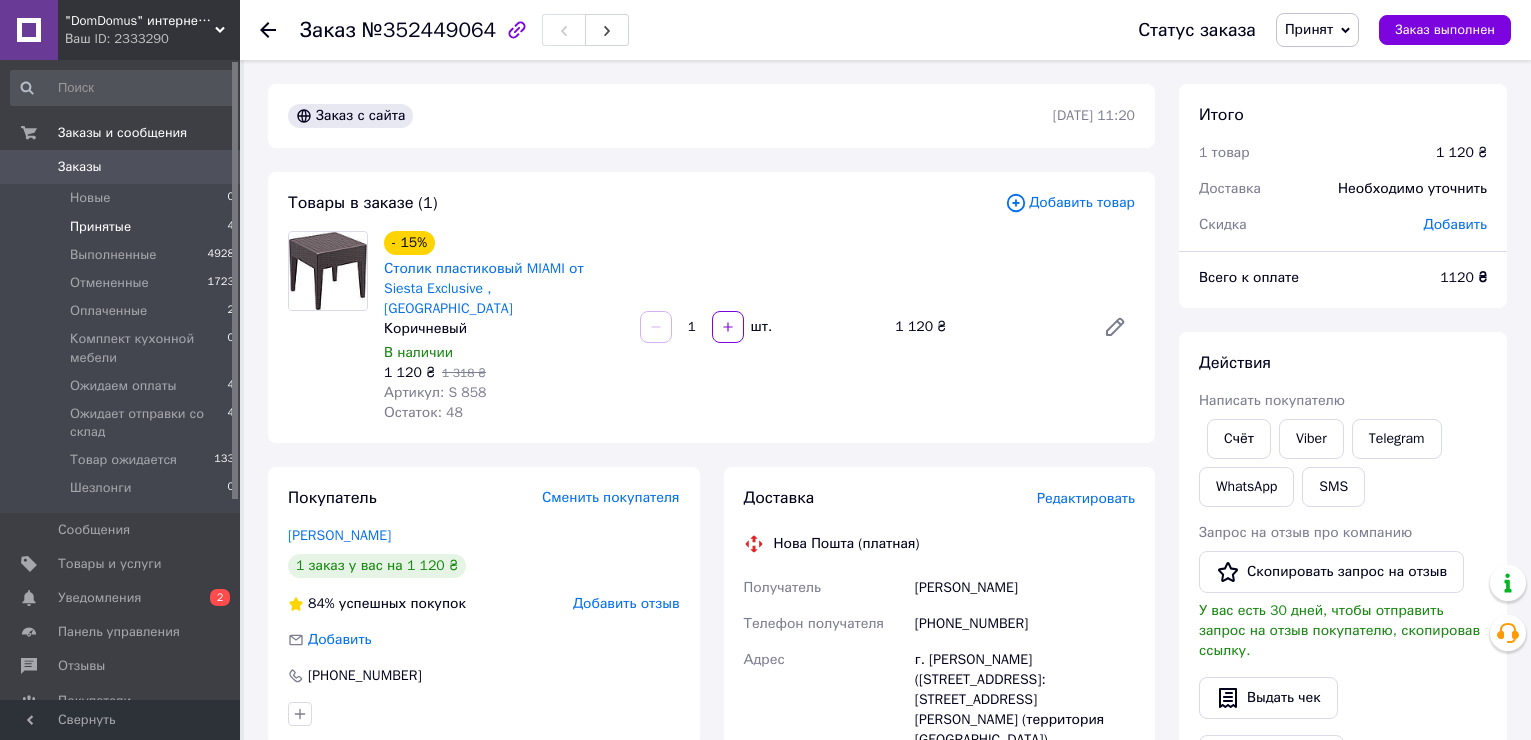 click on "Принятые" at bounding box center [100, 227] 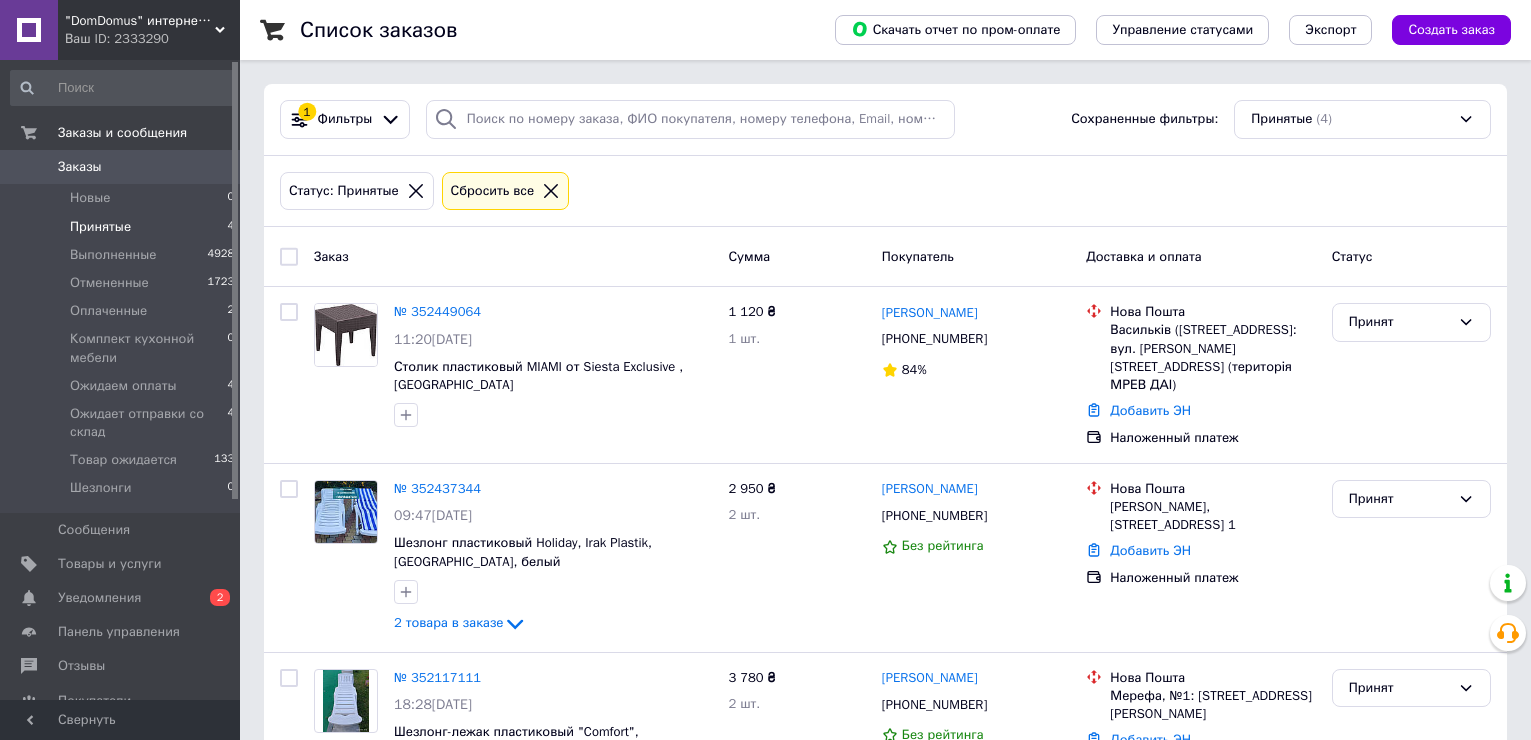 scroll, scrollTop: 293, scrollLeft: 0, axis: vertical 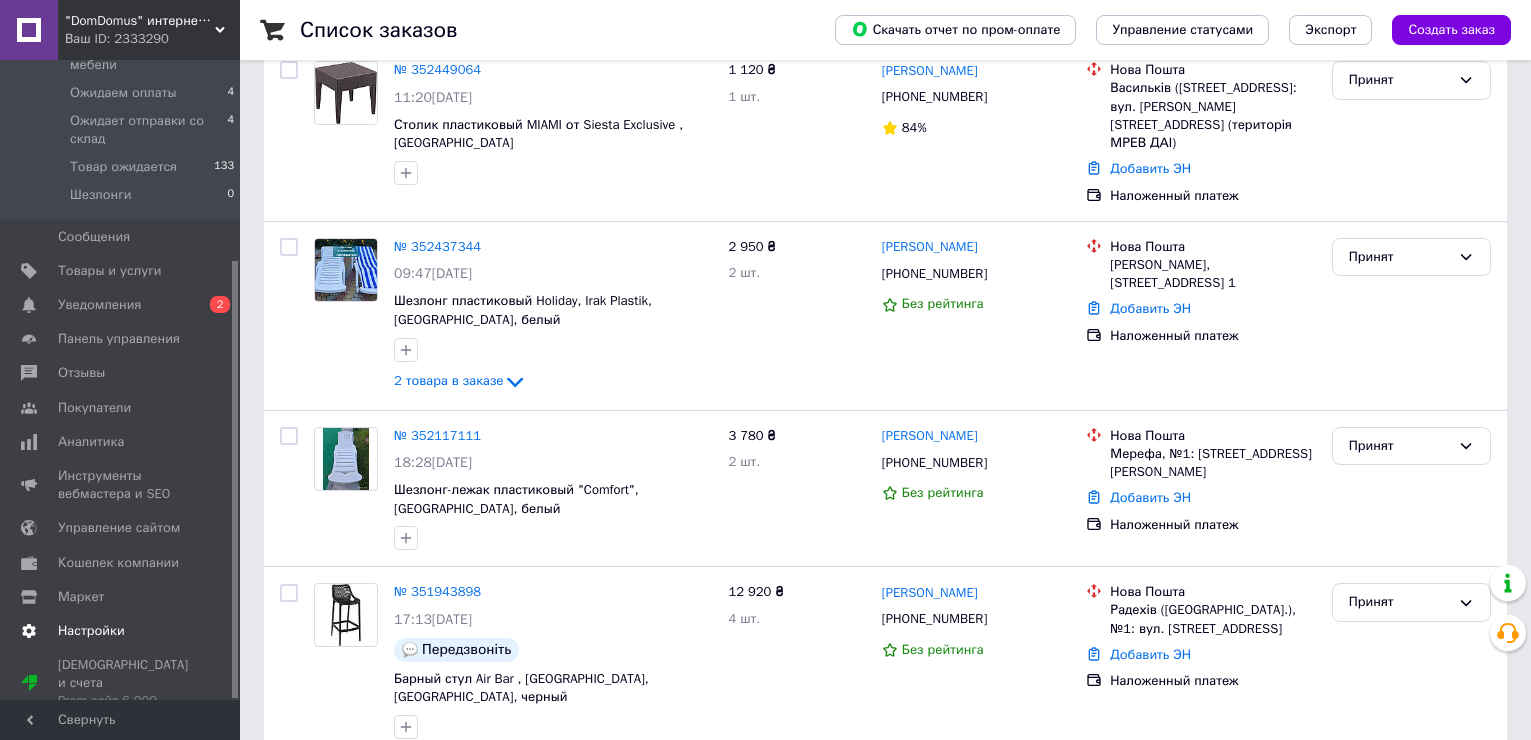 click on "Настройки" at bounding box center [91, 631] 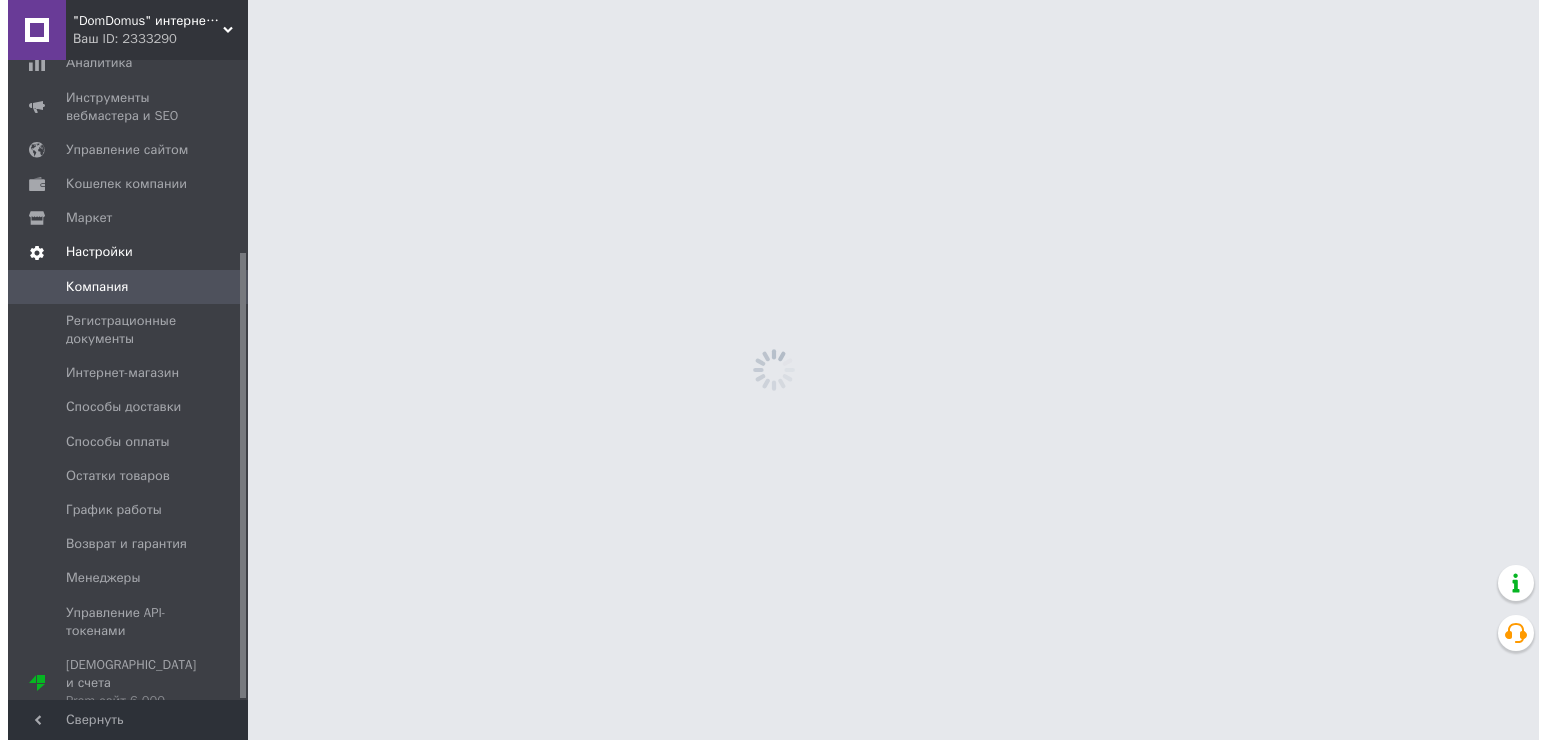 scroll, scrollTop: 0, scrollLeft: 0, axis: both 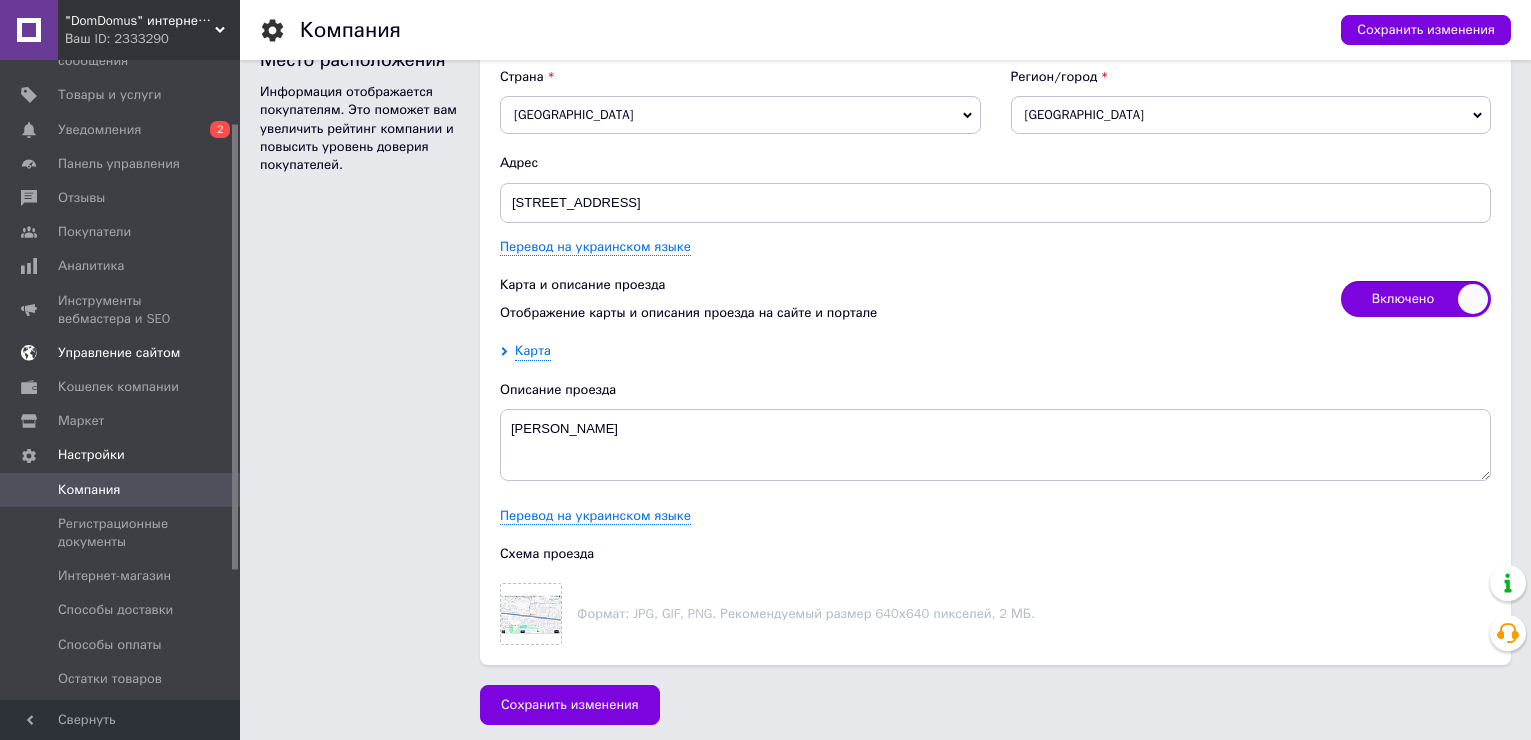 drag, startPoint x: 235, startPoint y: 452, endPoint x: 228, endPoint y: 324, distance: 128.19127 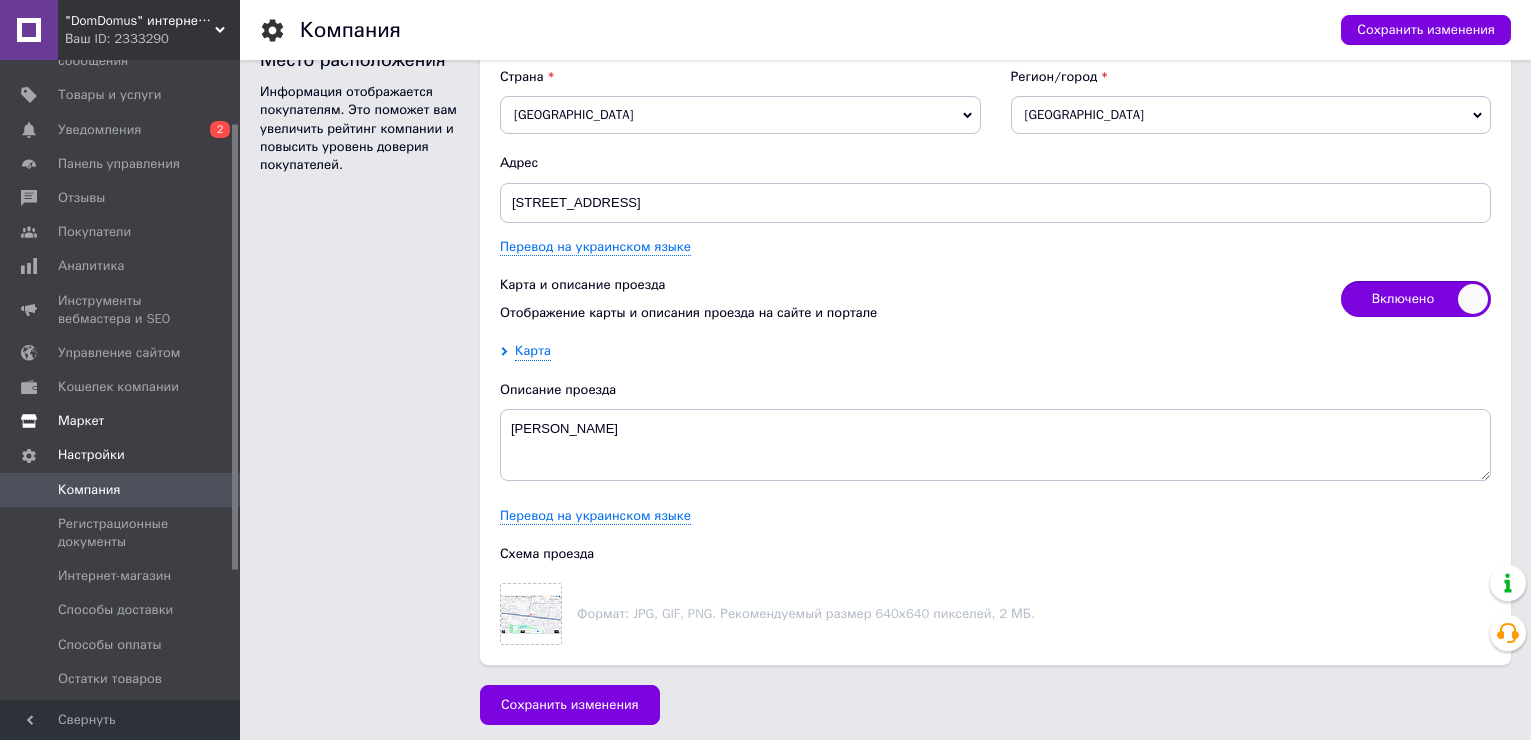 click on "Маркет" at bounding box center (121, 421) 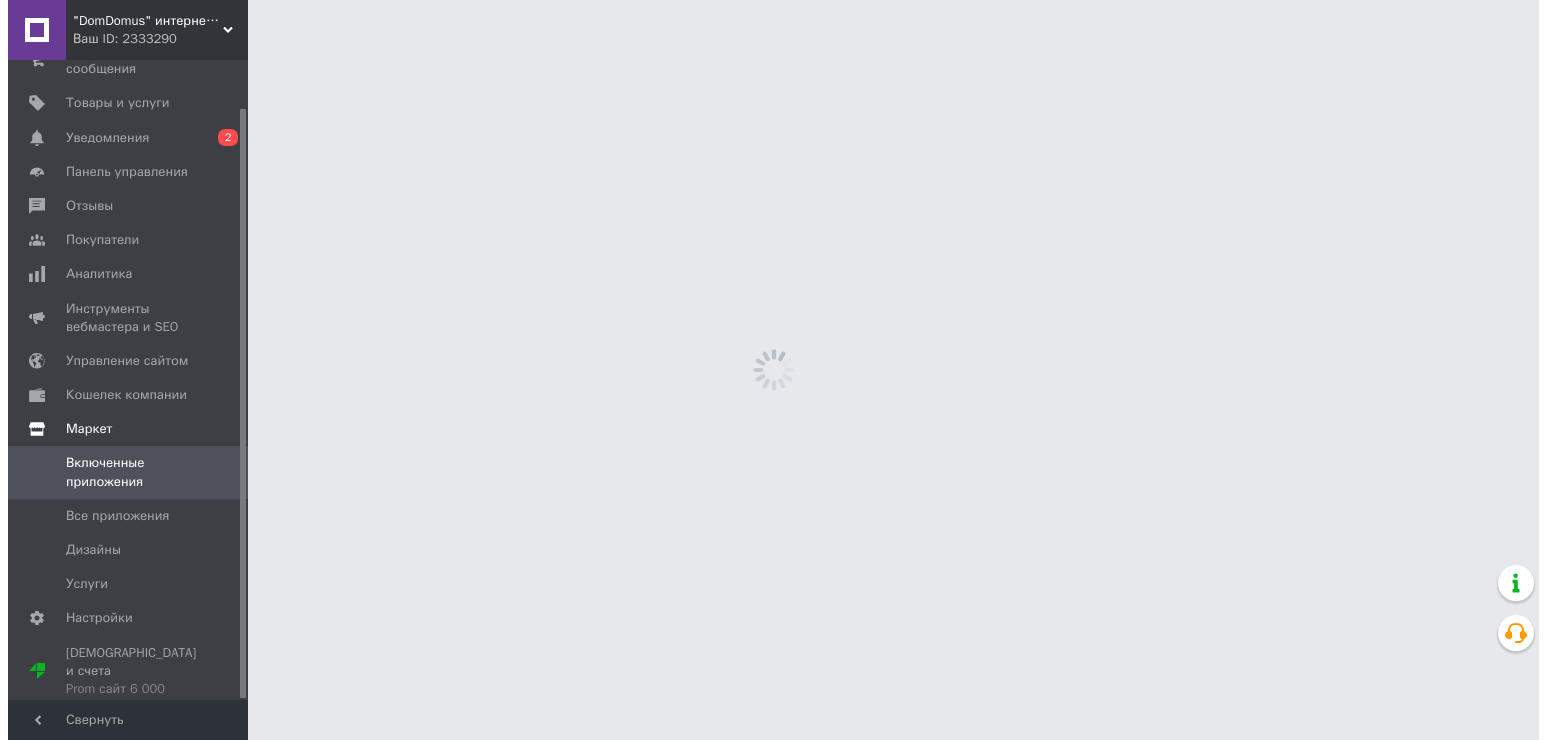 scroll, scrollTop: 0, scrollLeft: 0, axis: both 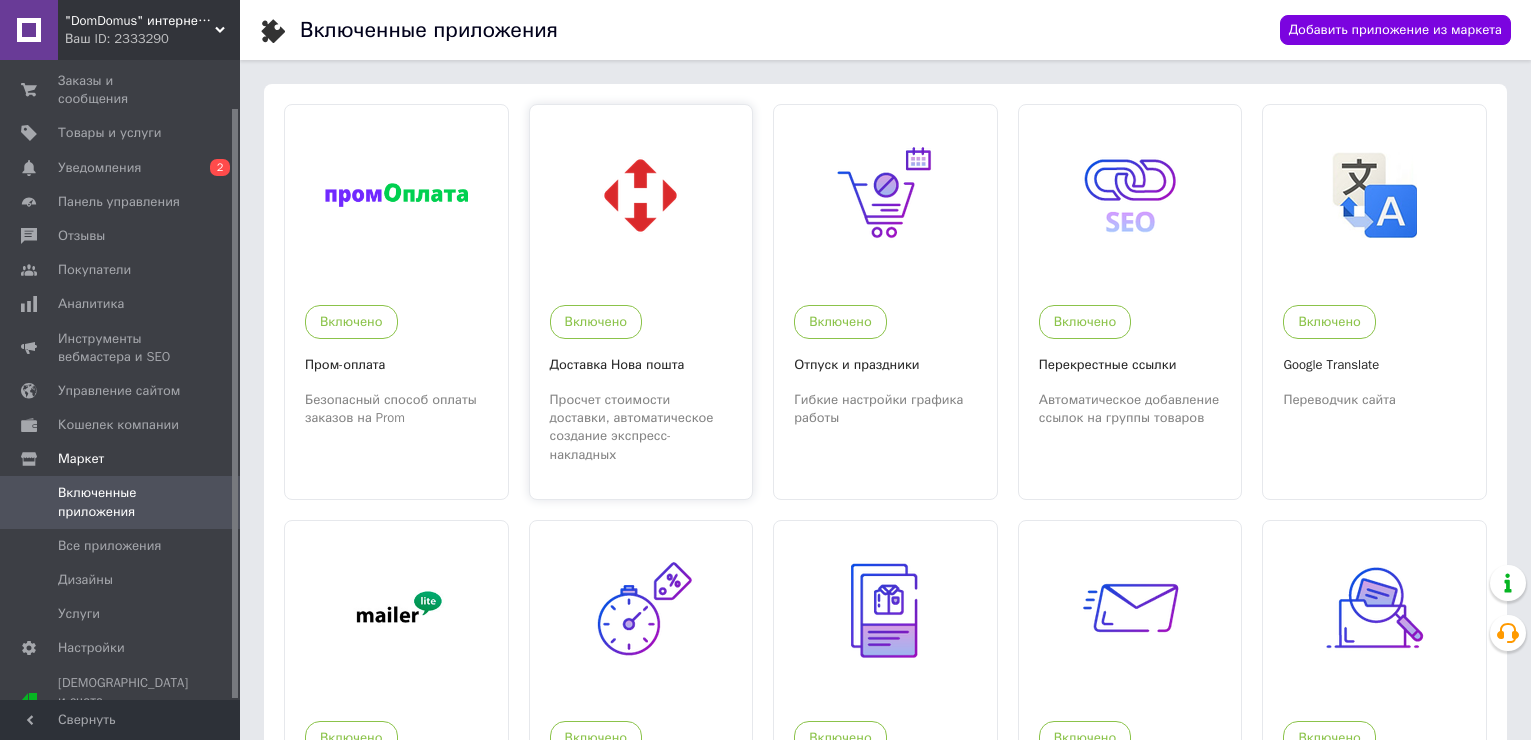 click at bounding box center [640, 195] 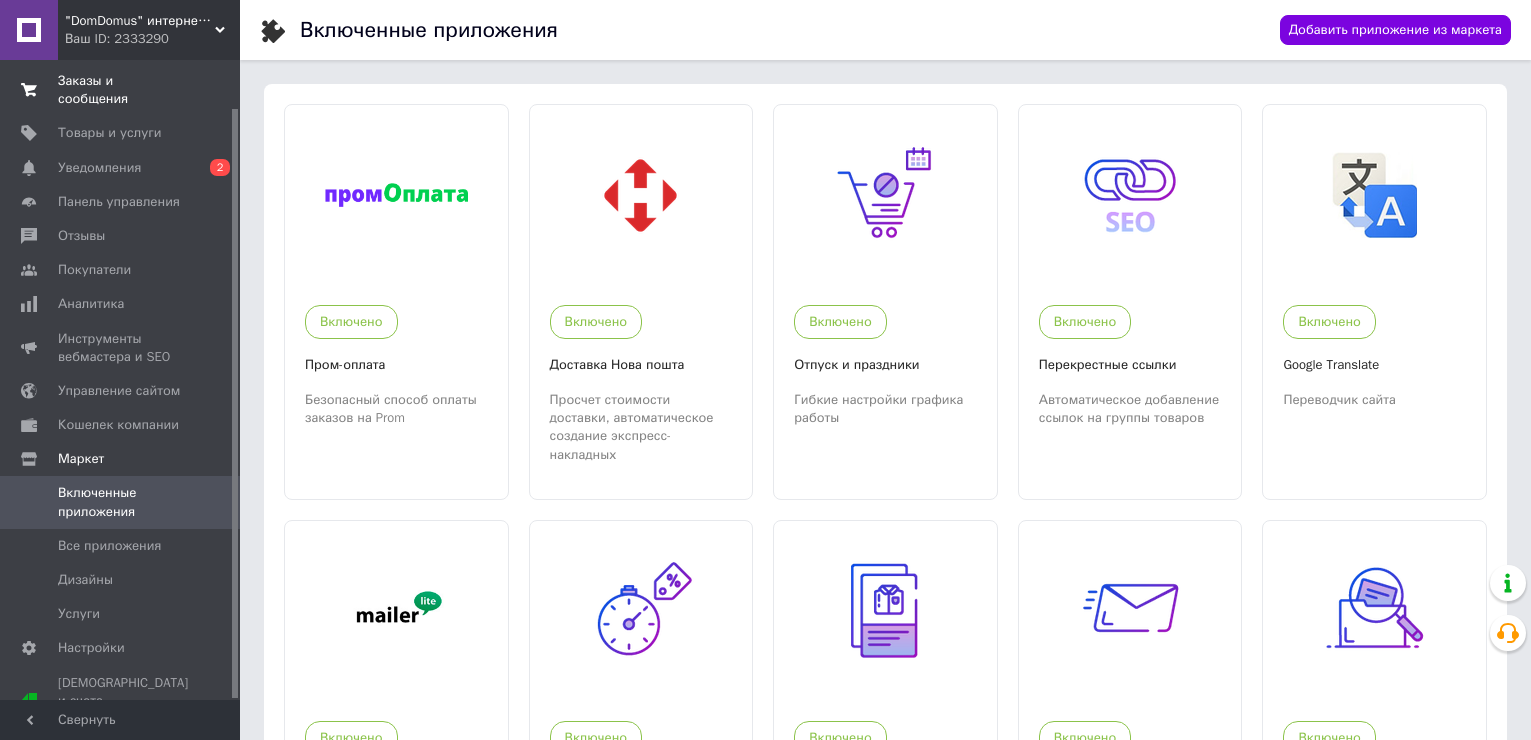 click on "Заказы и сообщения" at bounding box center (121, 90) 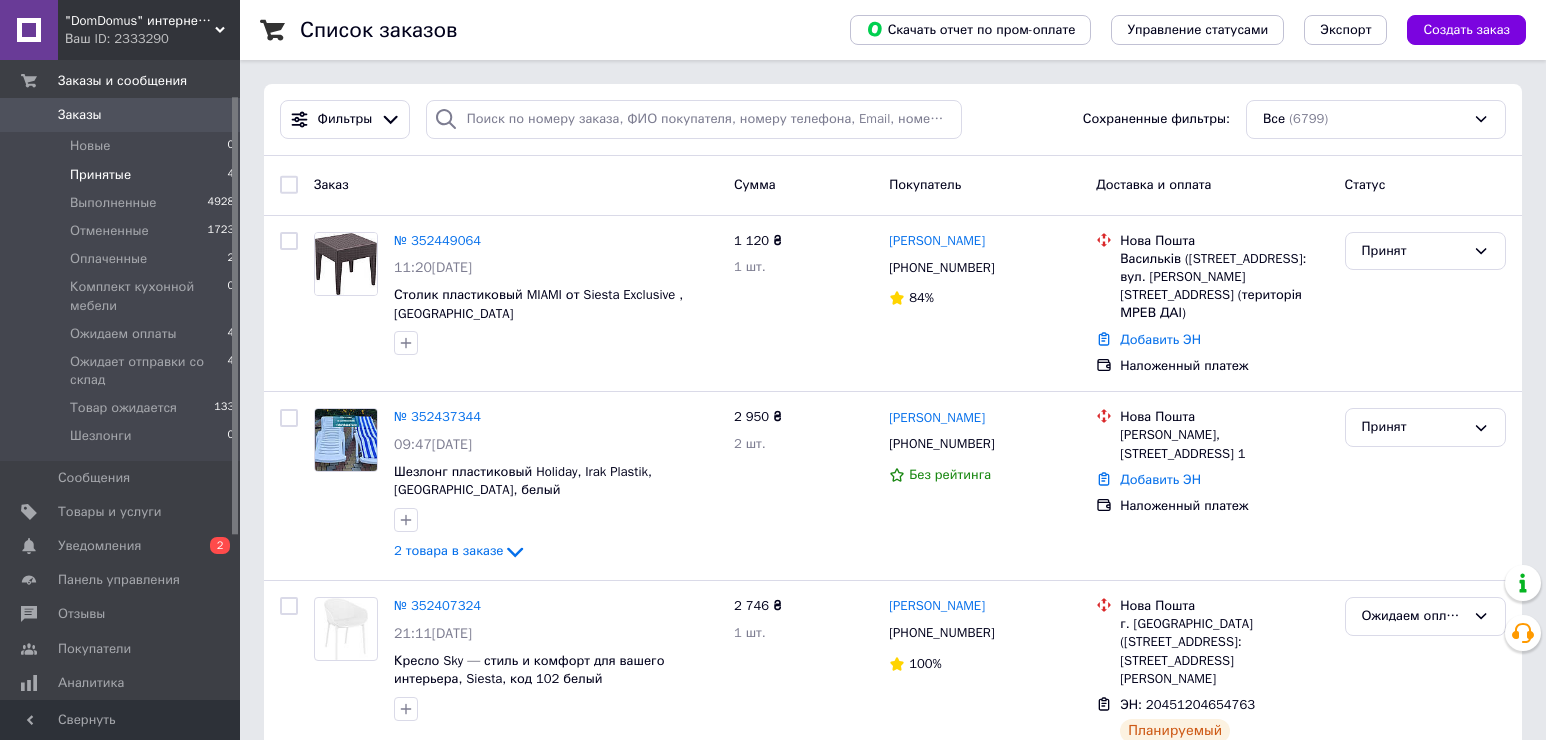click on "Принятые" at bounding box center [100, 175] 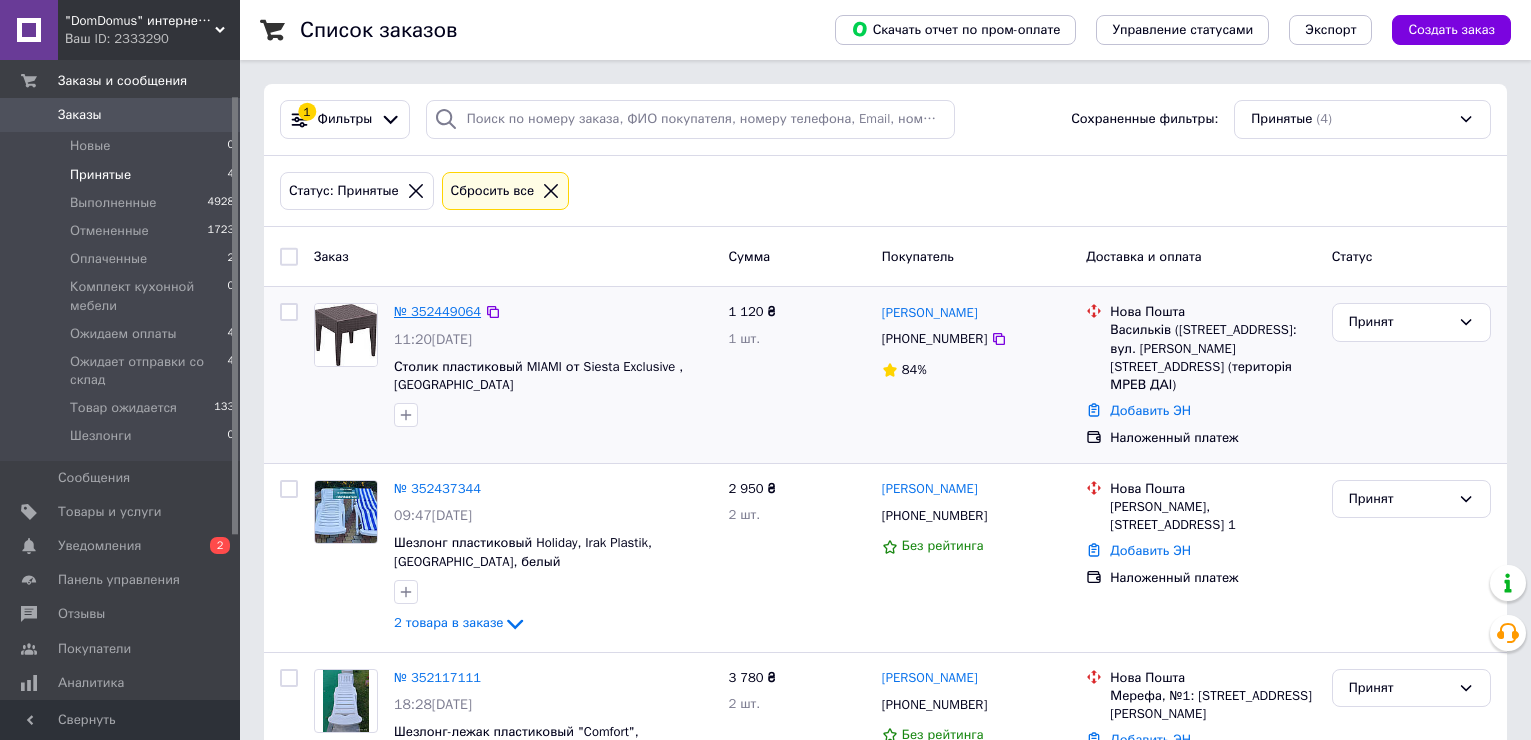 click on "№ 352449064" at bounding box center [437, 311] 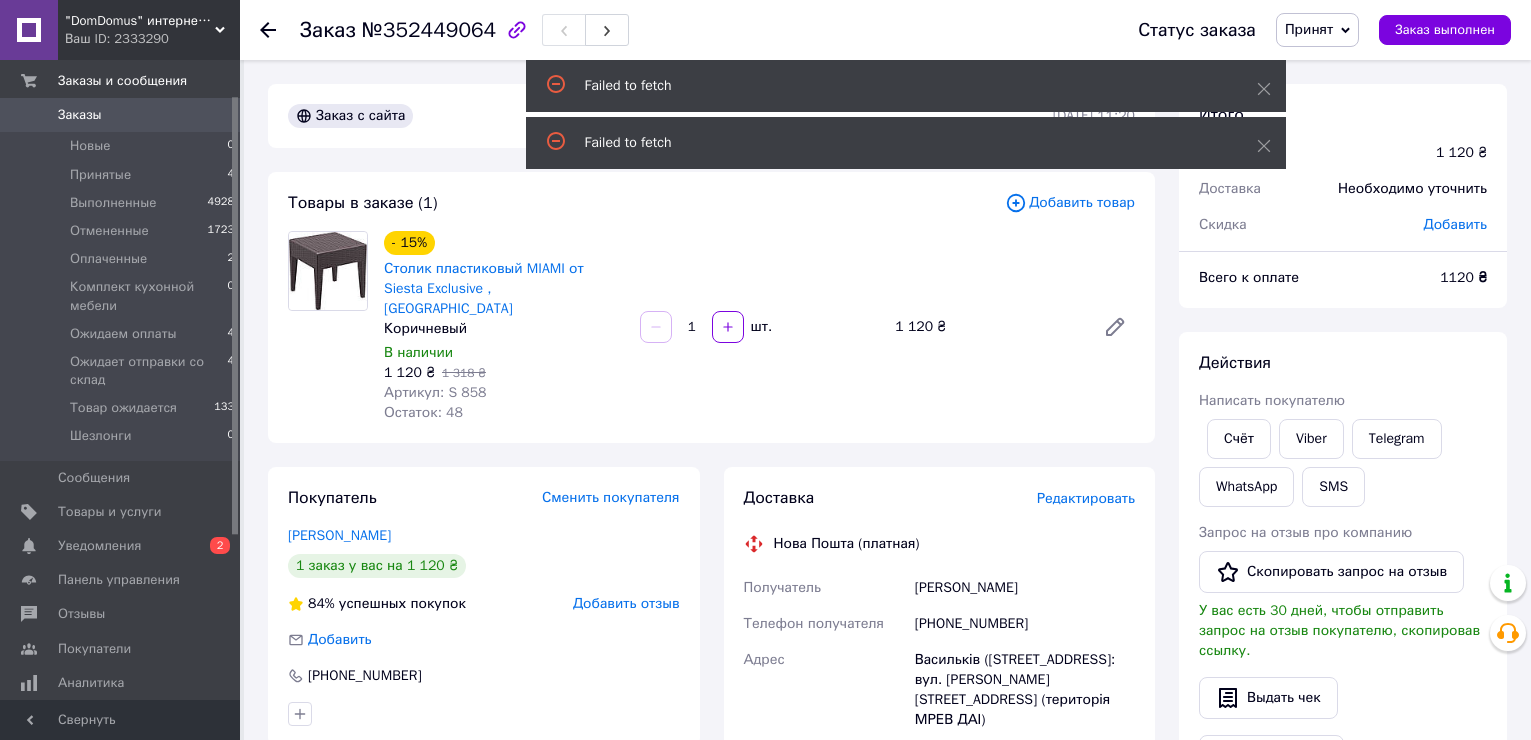 click on "Редактировать" at bounding box center [1086, 498] 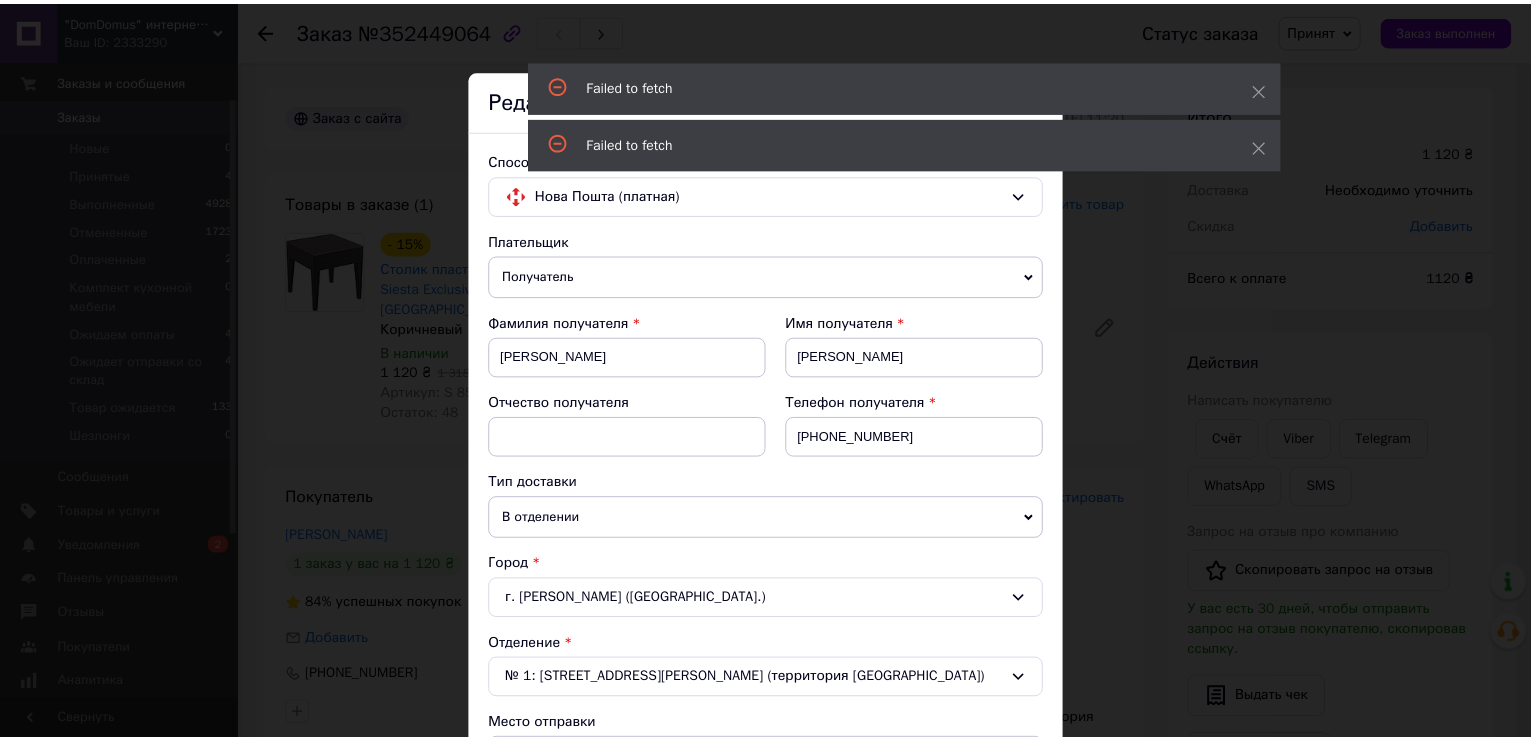 scroll, scrollTop: 1010, scrollLeft: 0, axis: vertical 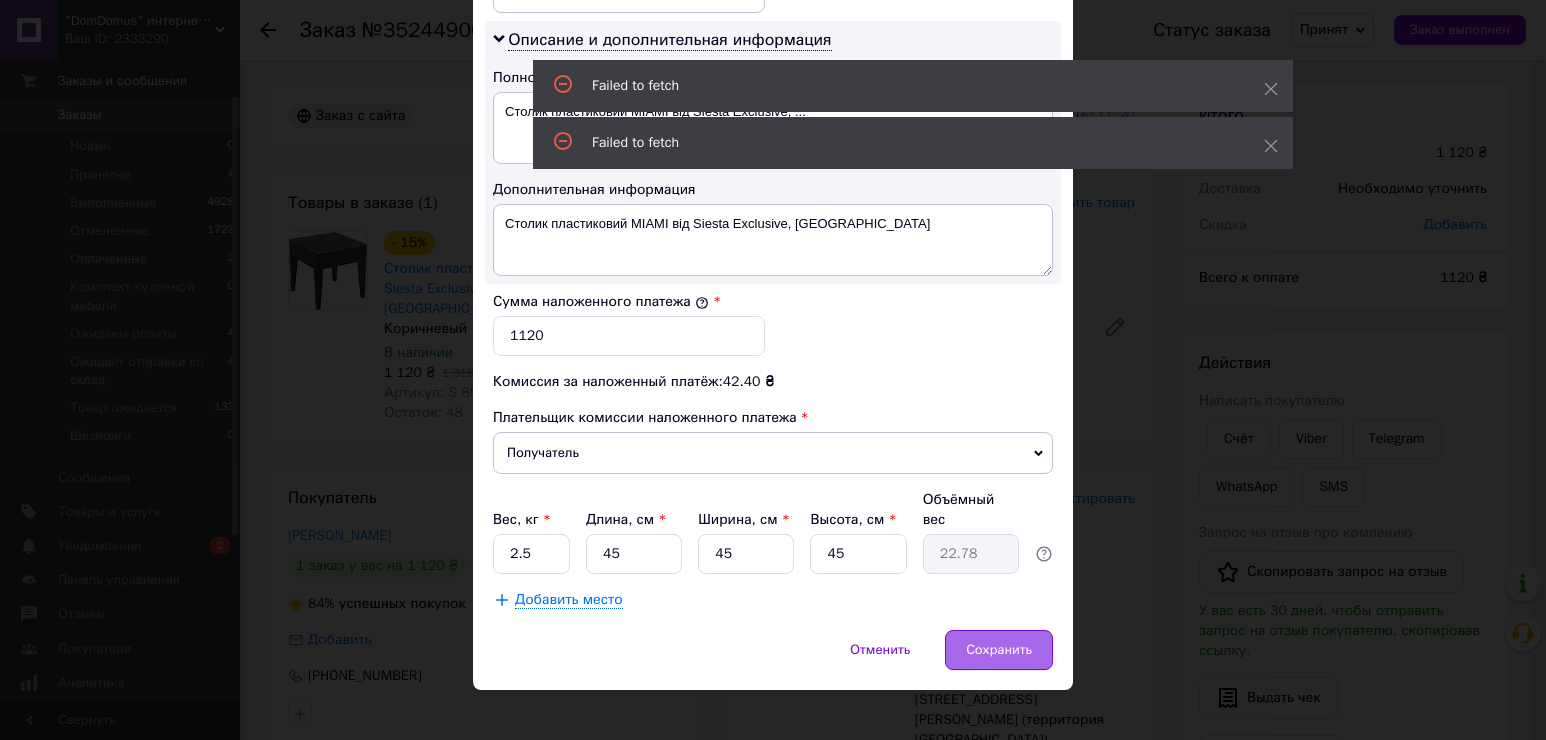 click on "Сохранить" at bounding box center (999, 650) 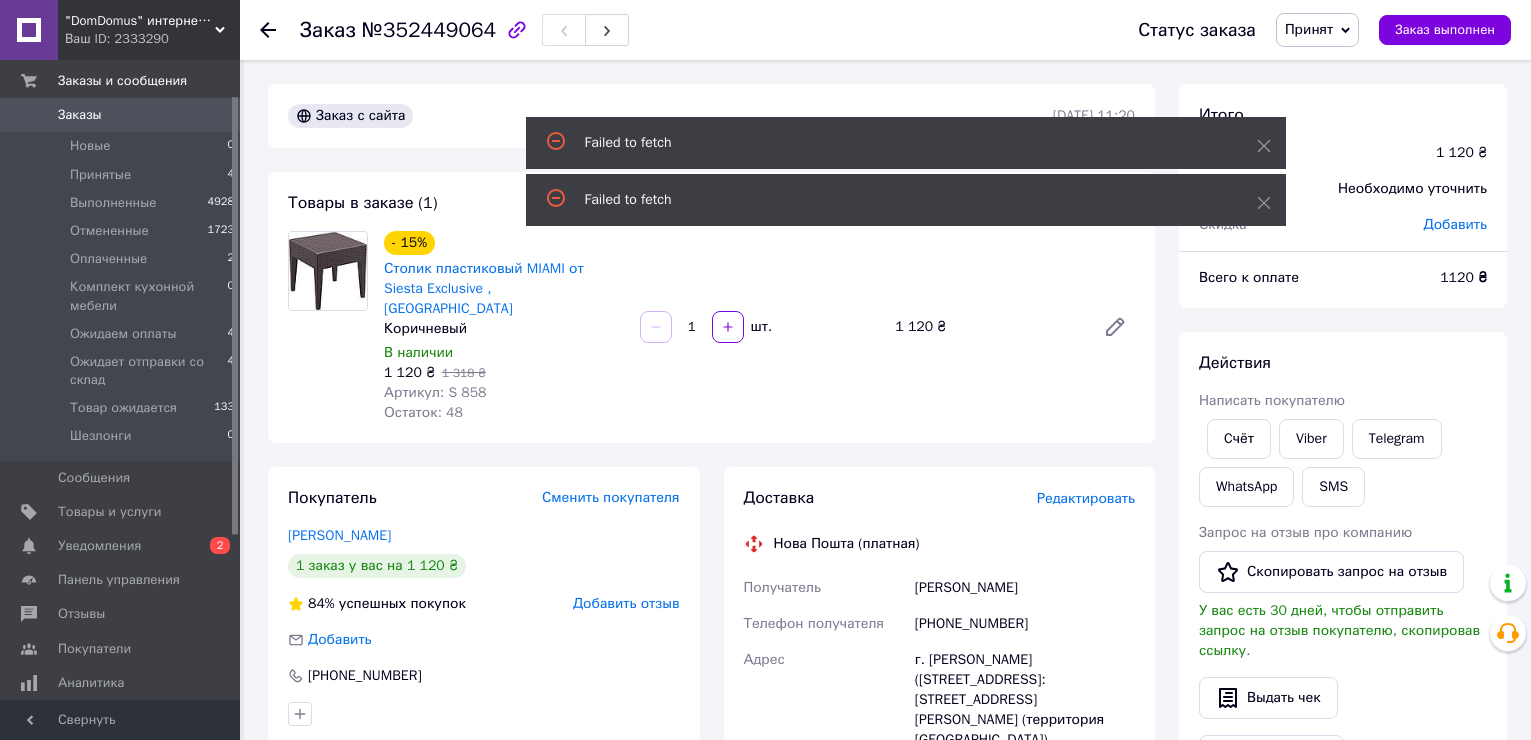 scroll, scrollTop: 898, scrollLeft: 0, axis: vertical 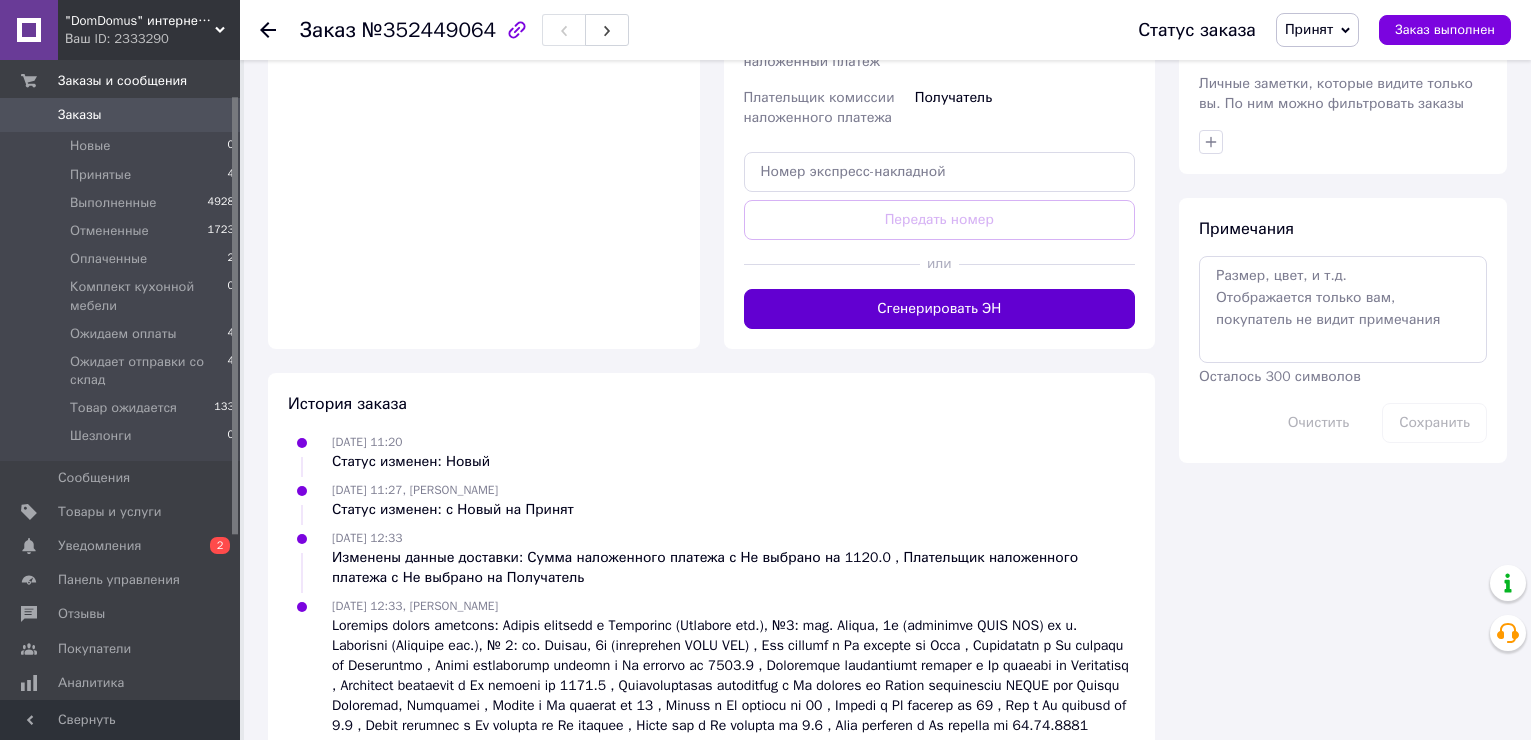 click on "Сгенерировать ЭН" at bounding box center [940, 309] 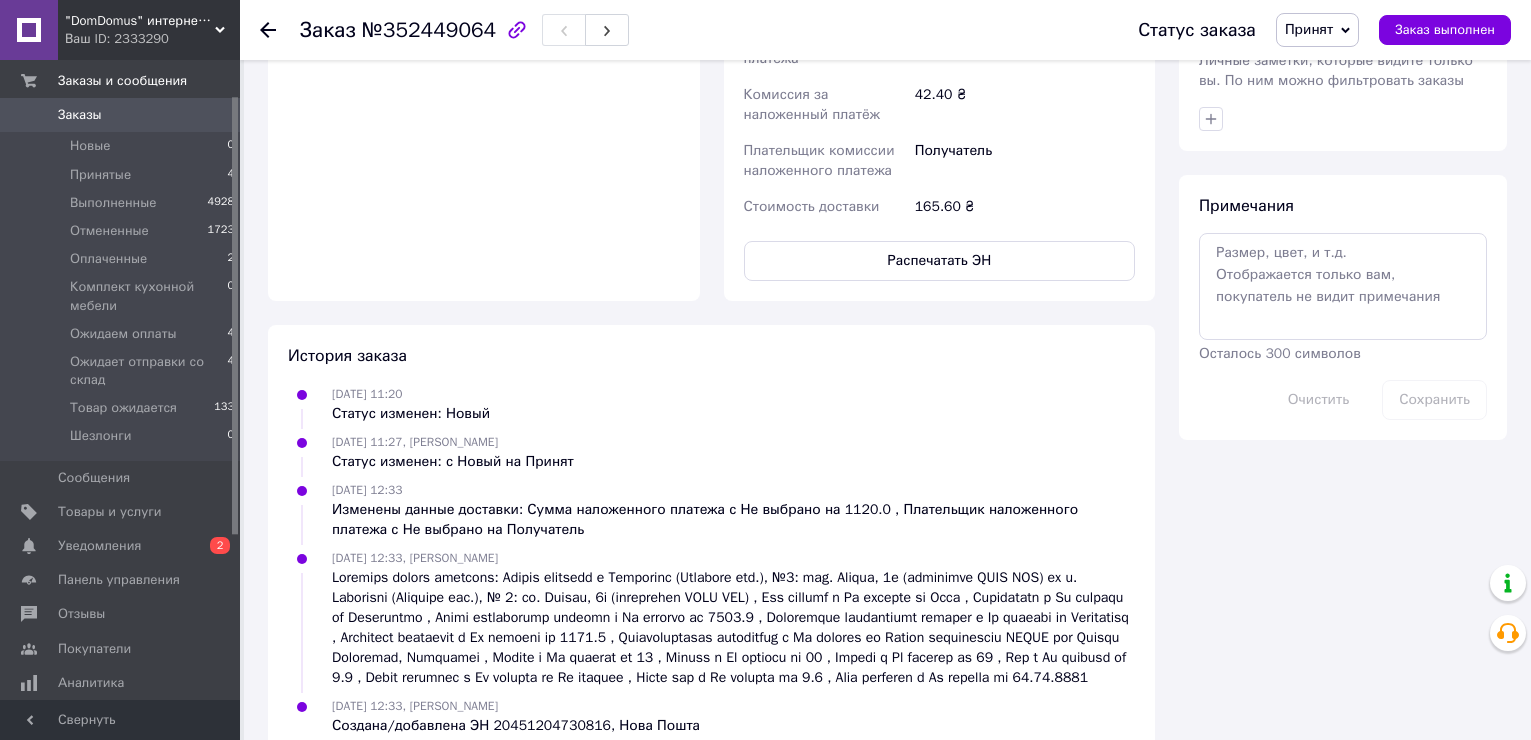 scroll, scrollTop: 0, scrollLeft: 0, axis: both 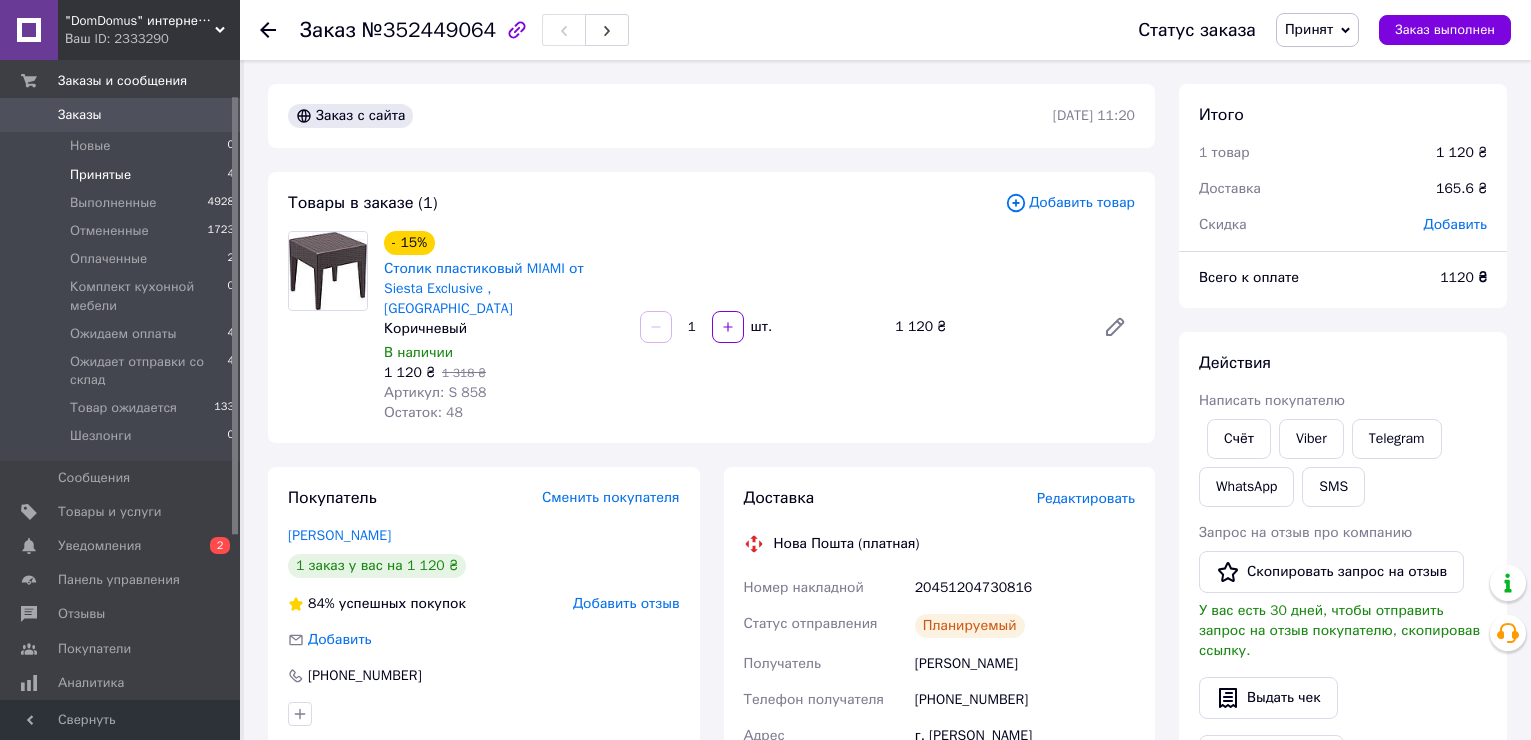 click on "Принятые" at bounding box center [100, 175] 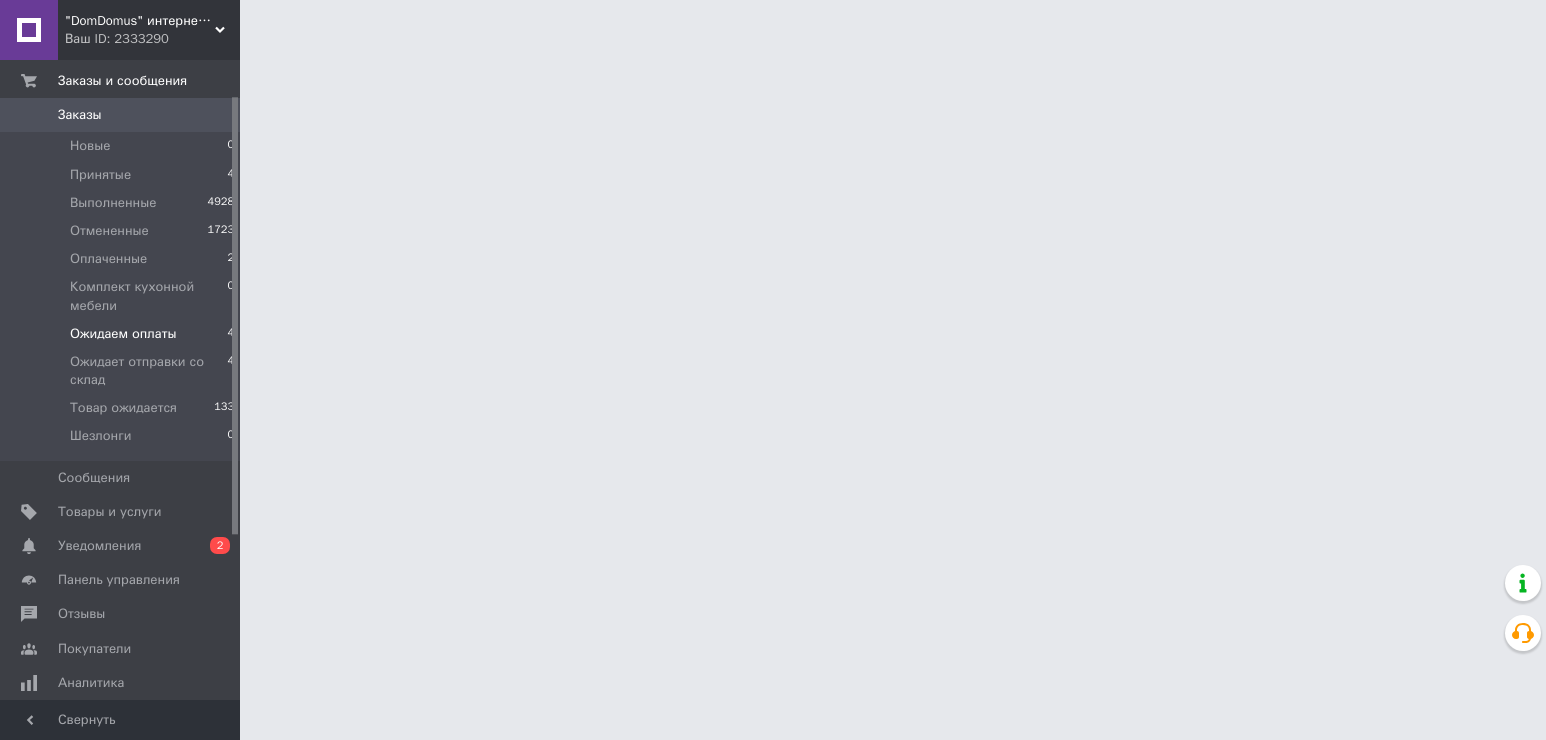 click on "Ожидаем оплаты" at bounding box center [123, 334] 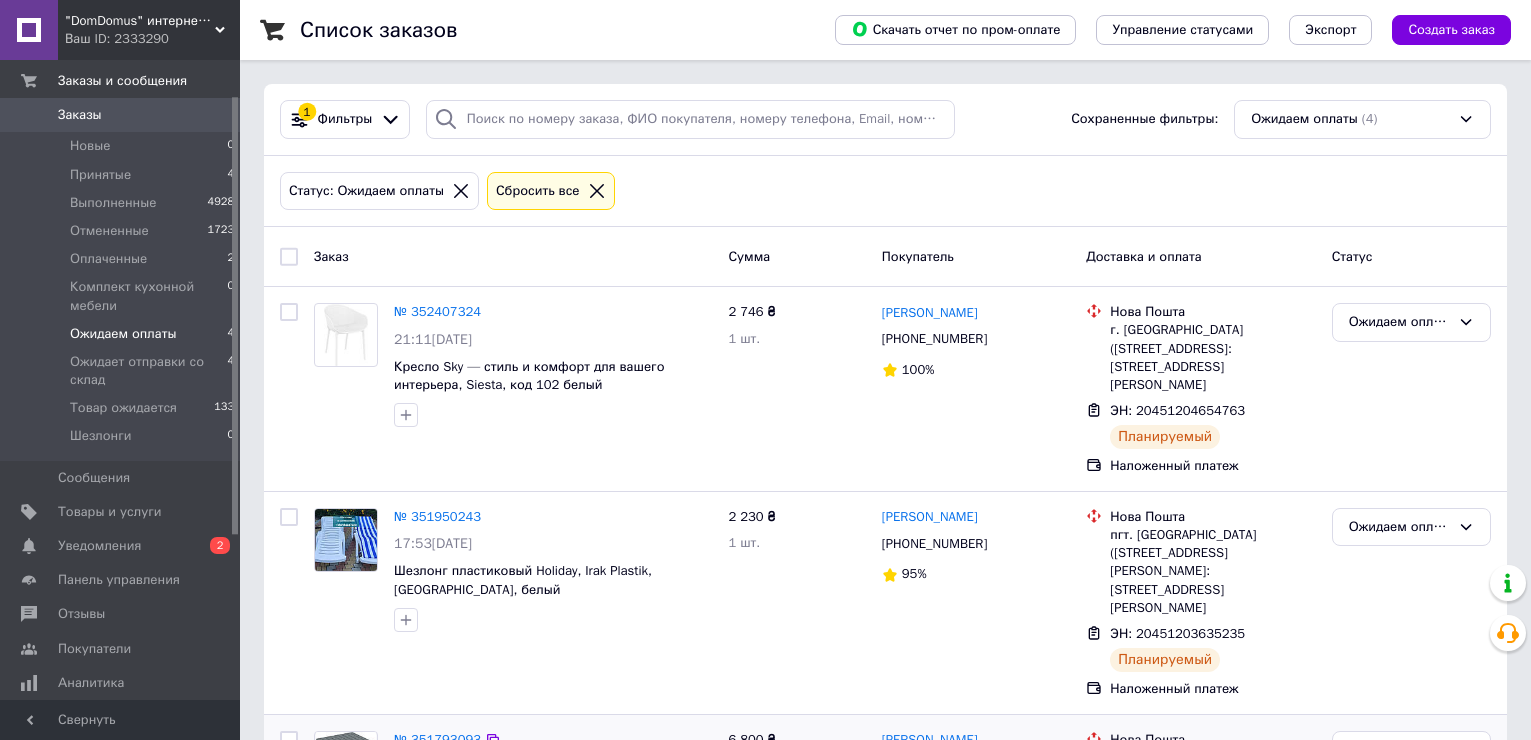 scroll, scrollTop: 323, scrollLeft: 0, axis: vertical 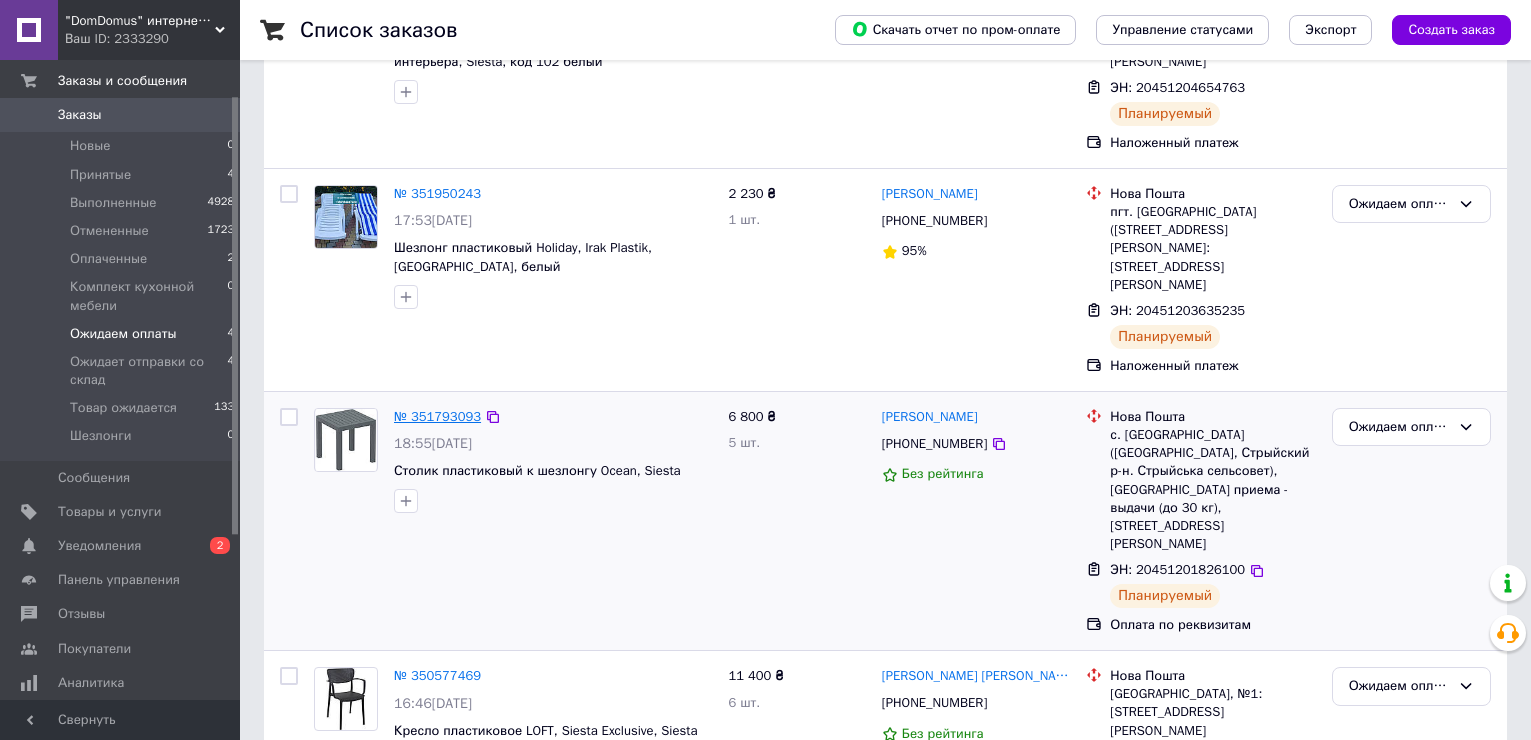 click on "№ 351793093" at bounding box center [437, 416] 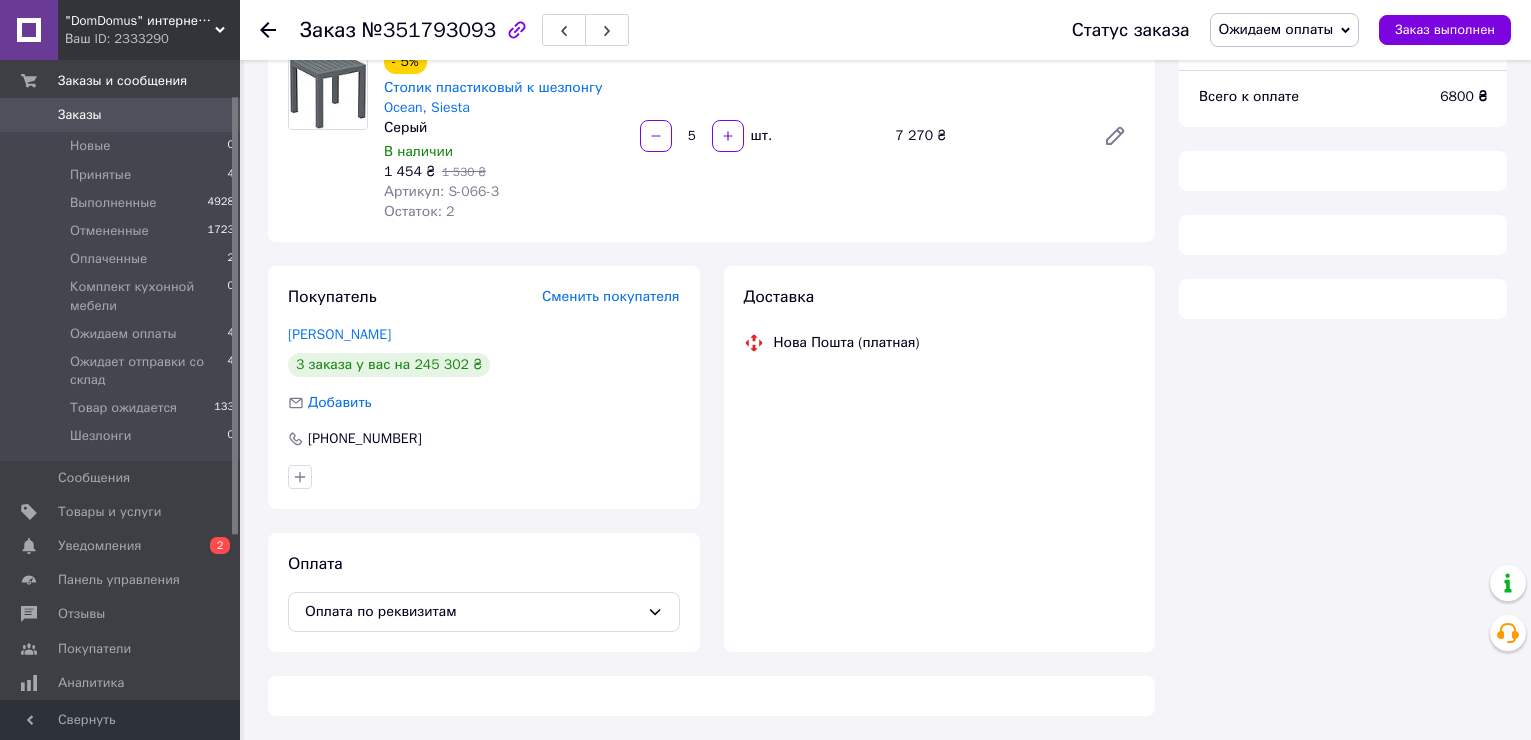 scroll, scrollTop: 323, scrollLeft: 0, axis: vertical 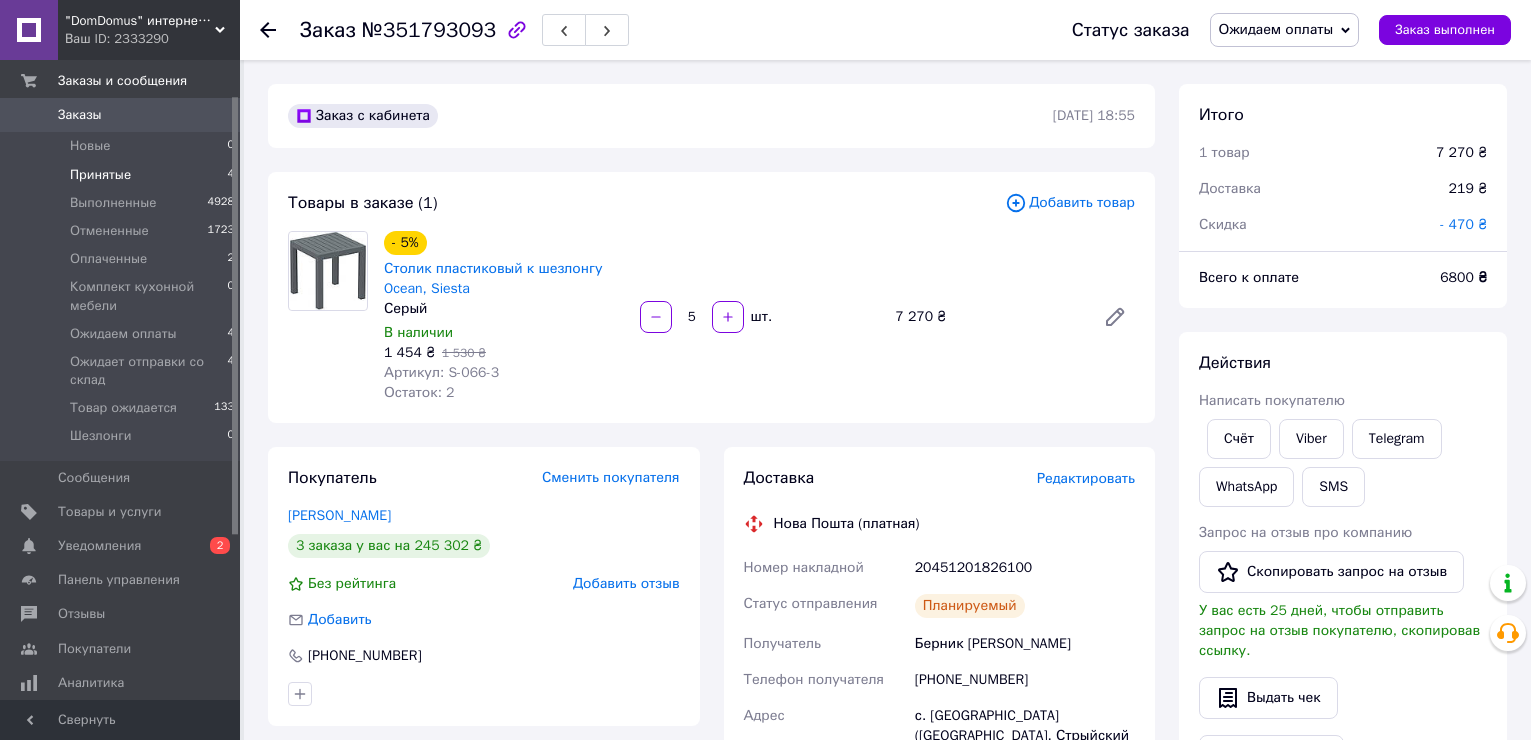 click on "Принятые" at bounding box center (100, 175) 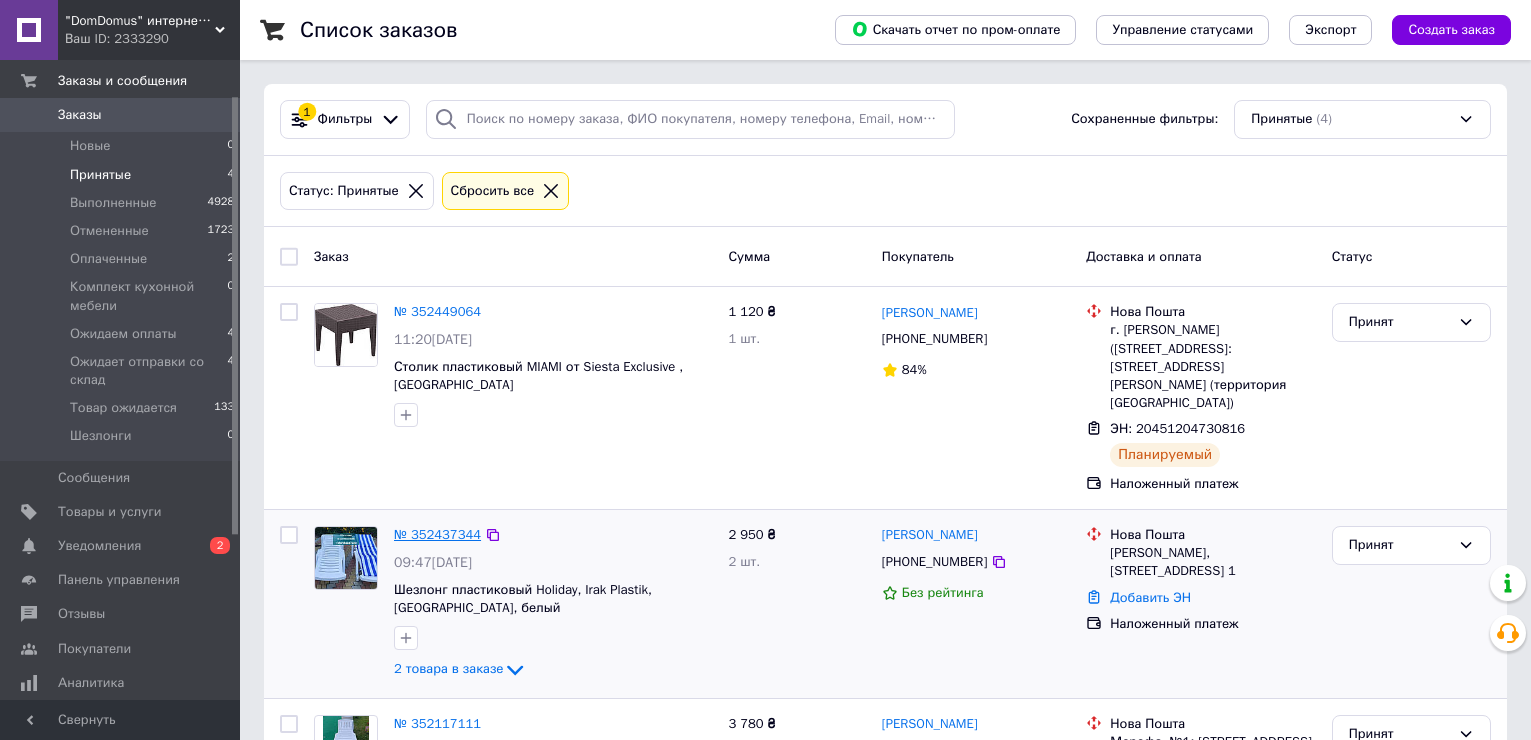 click on "№ 352437344" at bounding box center (437, 534) 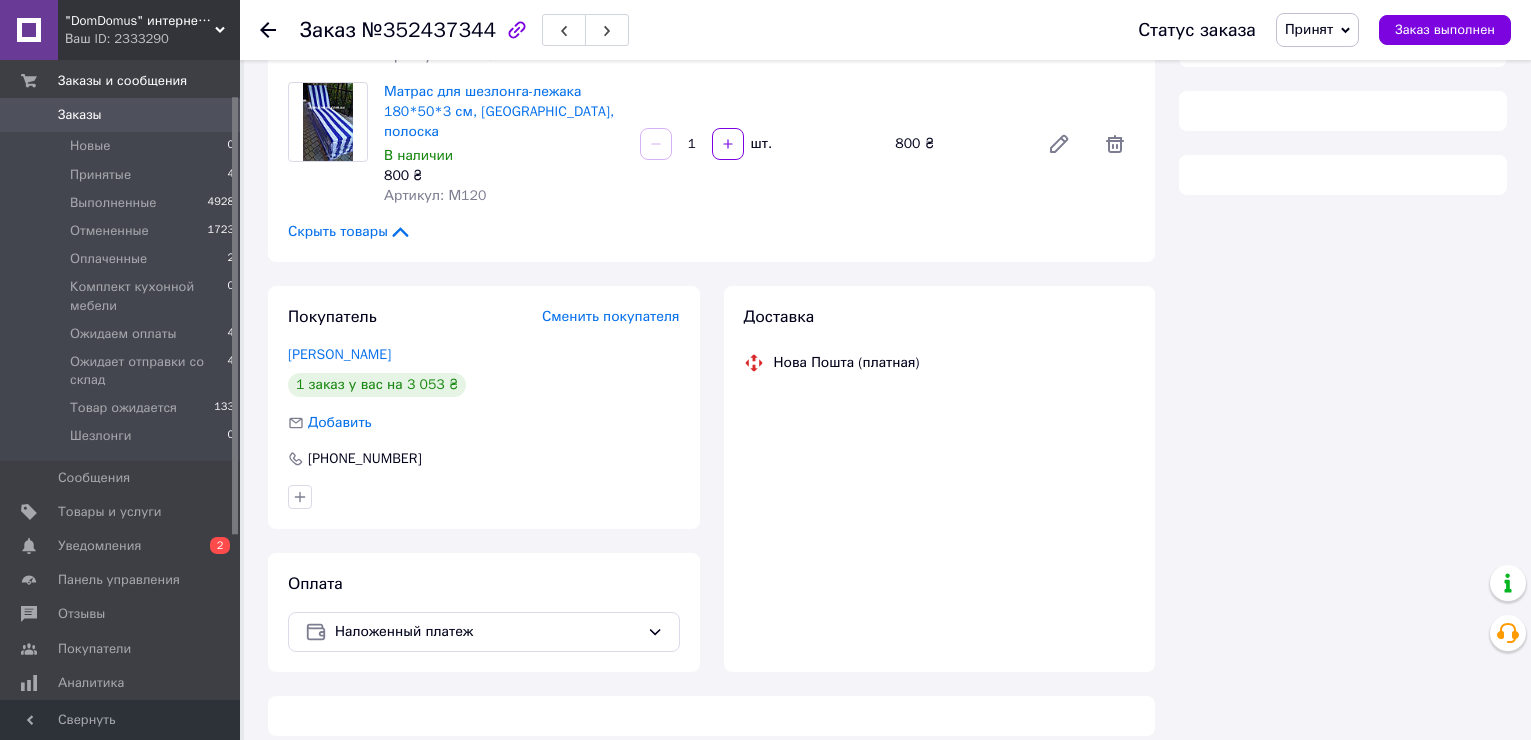 scroll, scrollTop: 0, scrollLeft: 0, axis: both 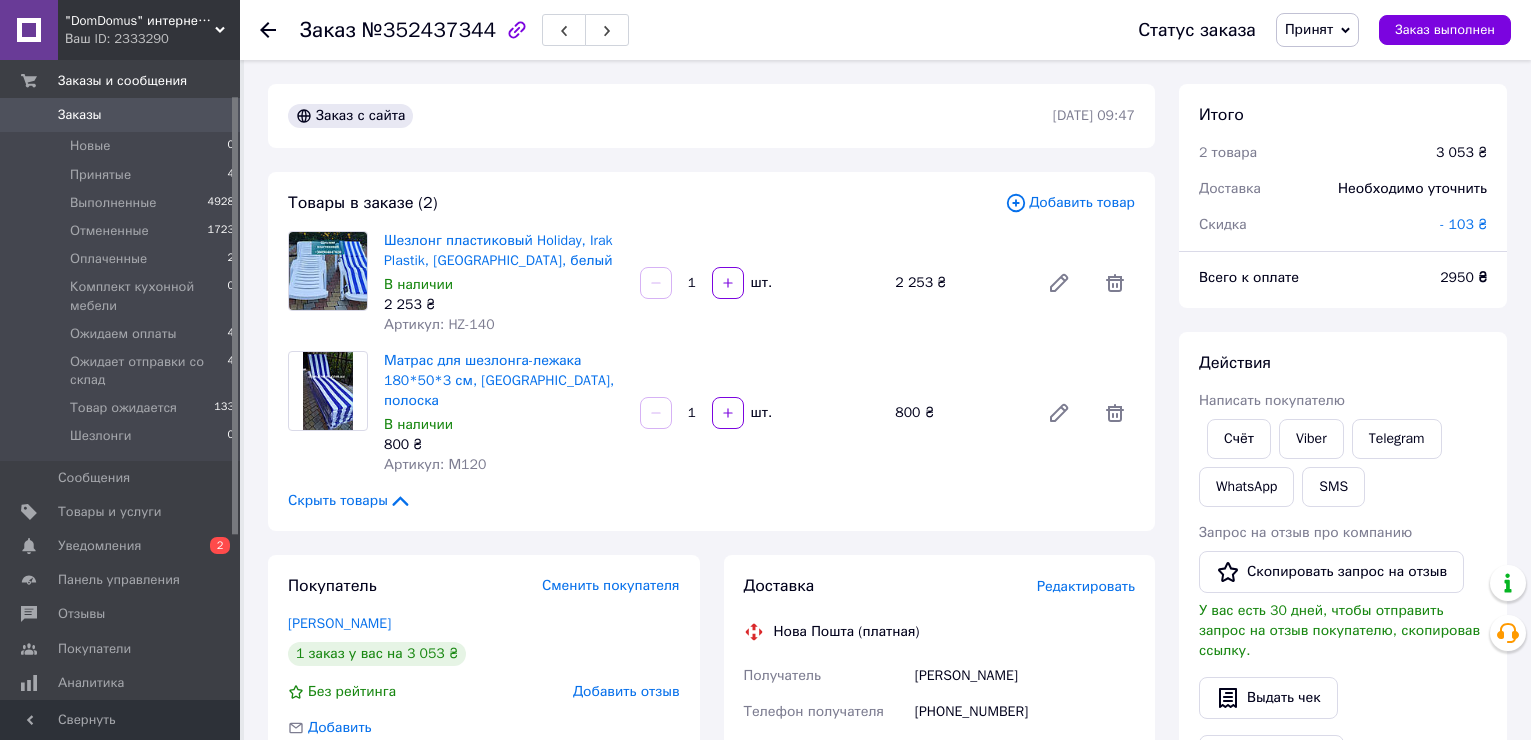 click on "Ваш ID: 2333290" at bounding box center [152, 39] 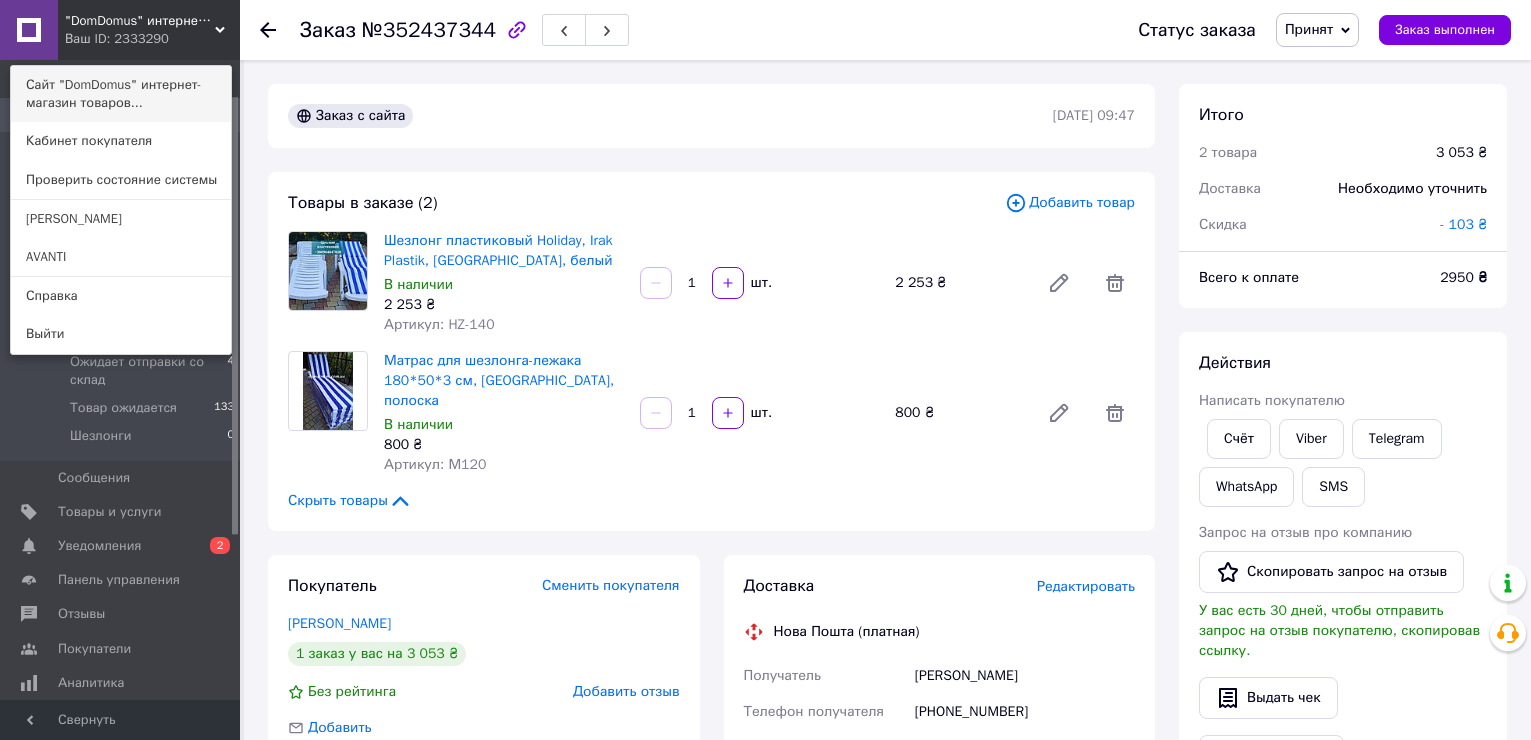 click on "Сайт "DomDomus" интернет-магазин товаров..." at bounding box center [121, 94] 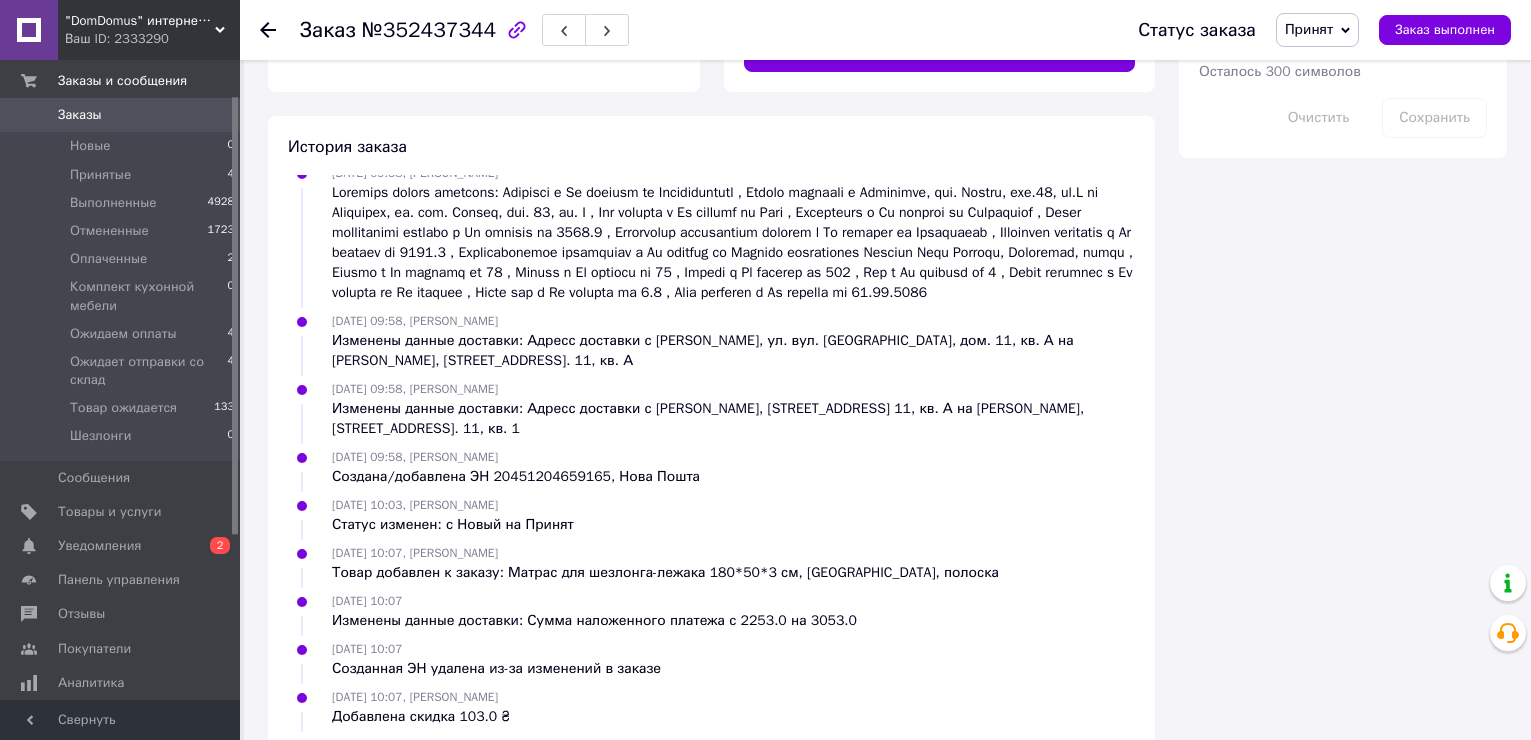 scroll, scrollTop: 1206, scrollLeft: 0, axis: vertical 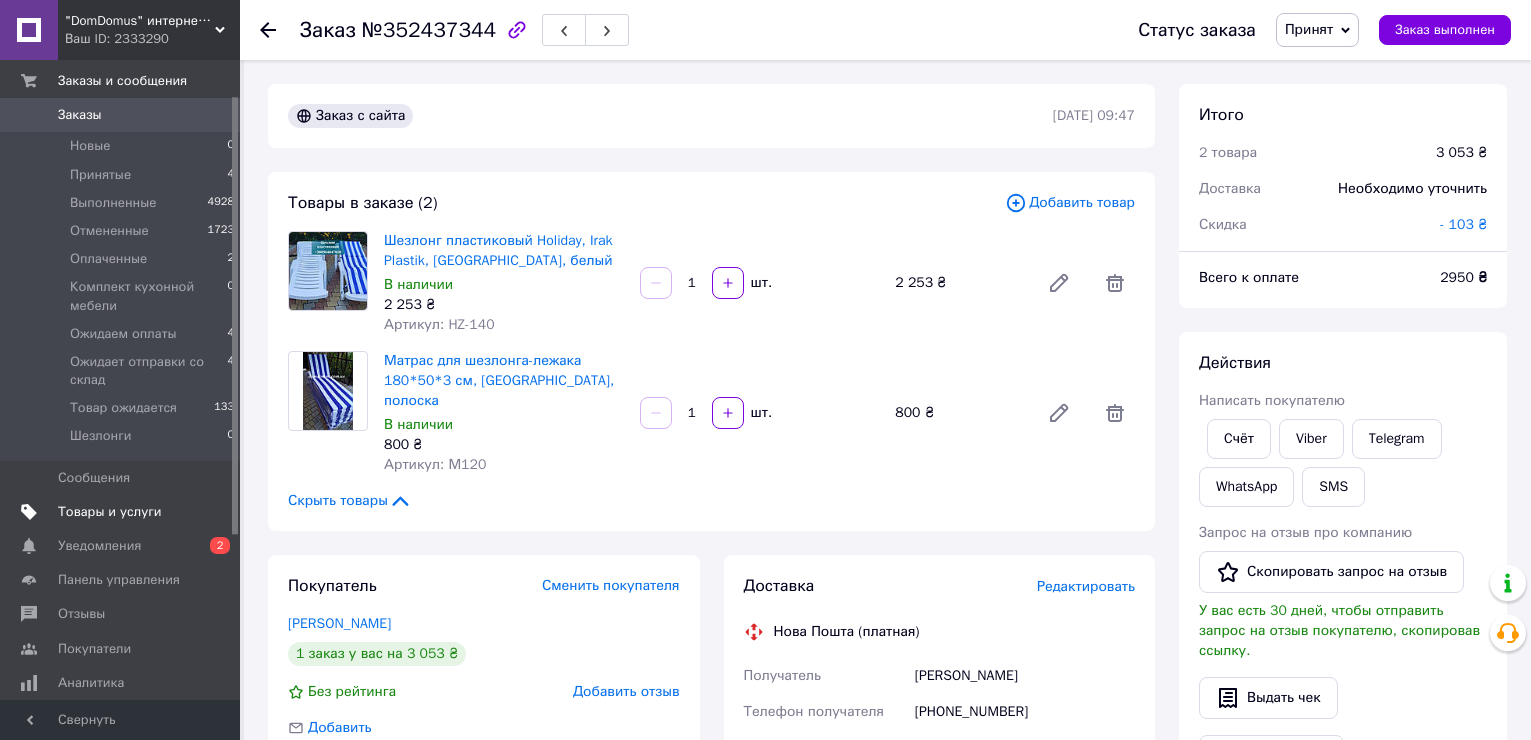 click on "Товары и услуги" at bounding box center (110, 512) 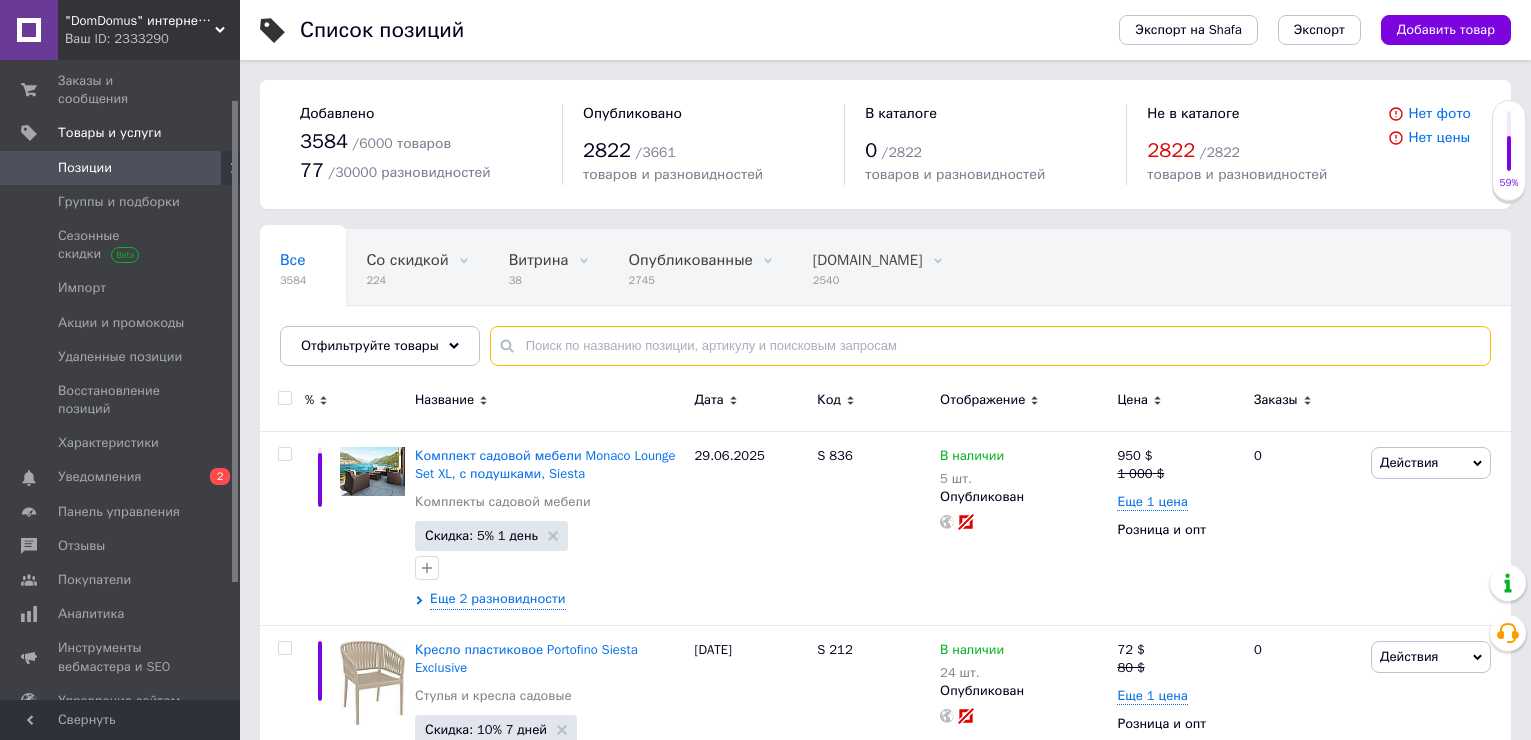 click at bounding box center (990, 346) 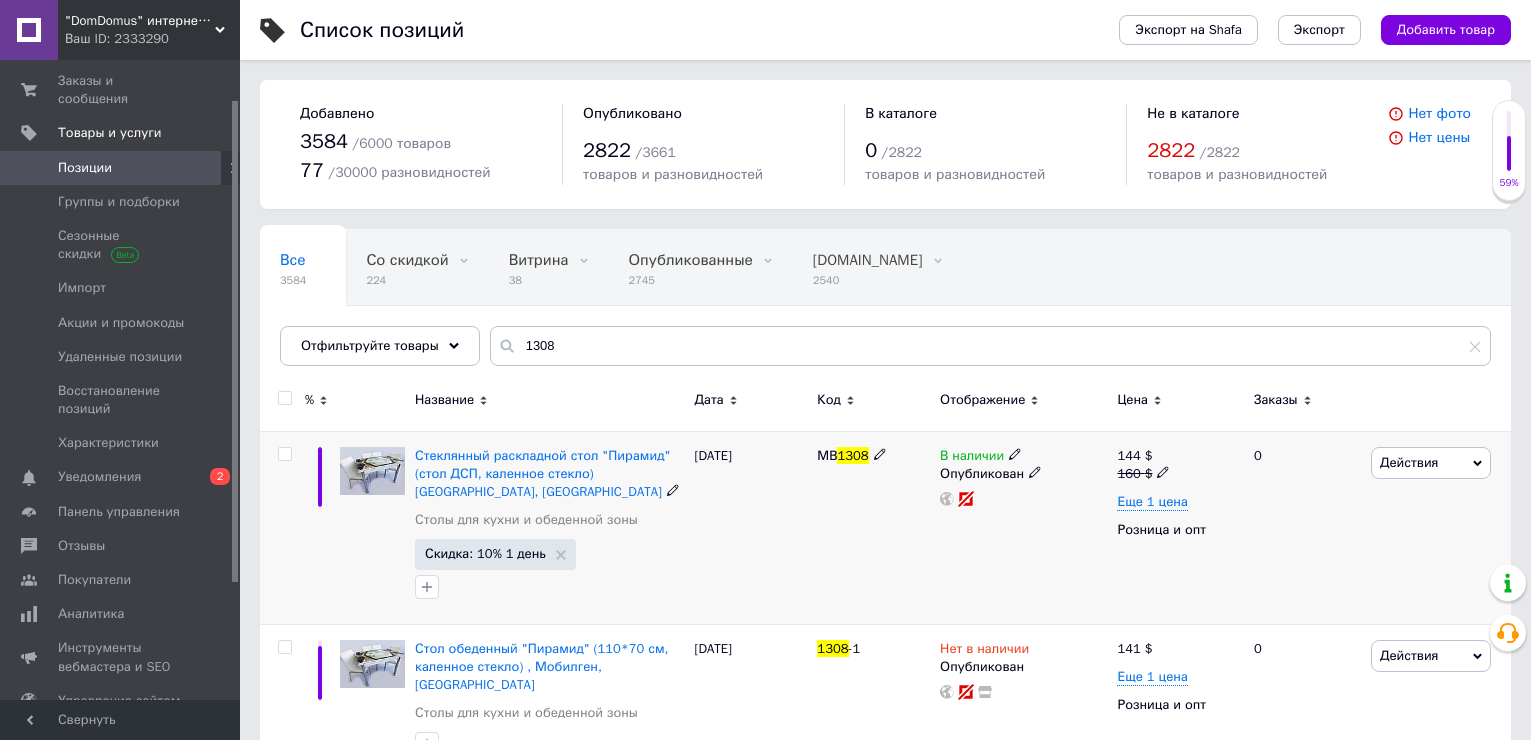 click 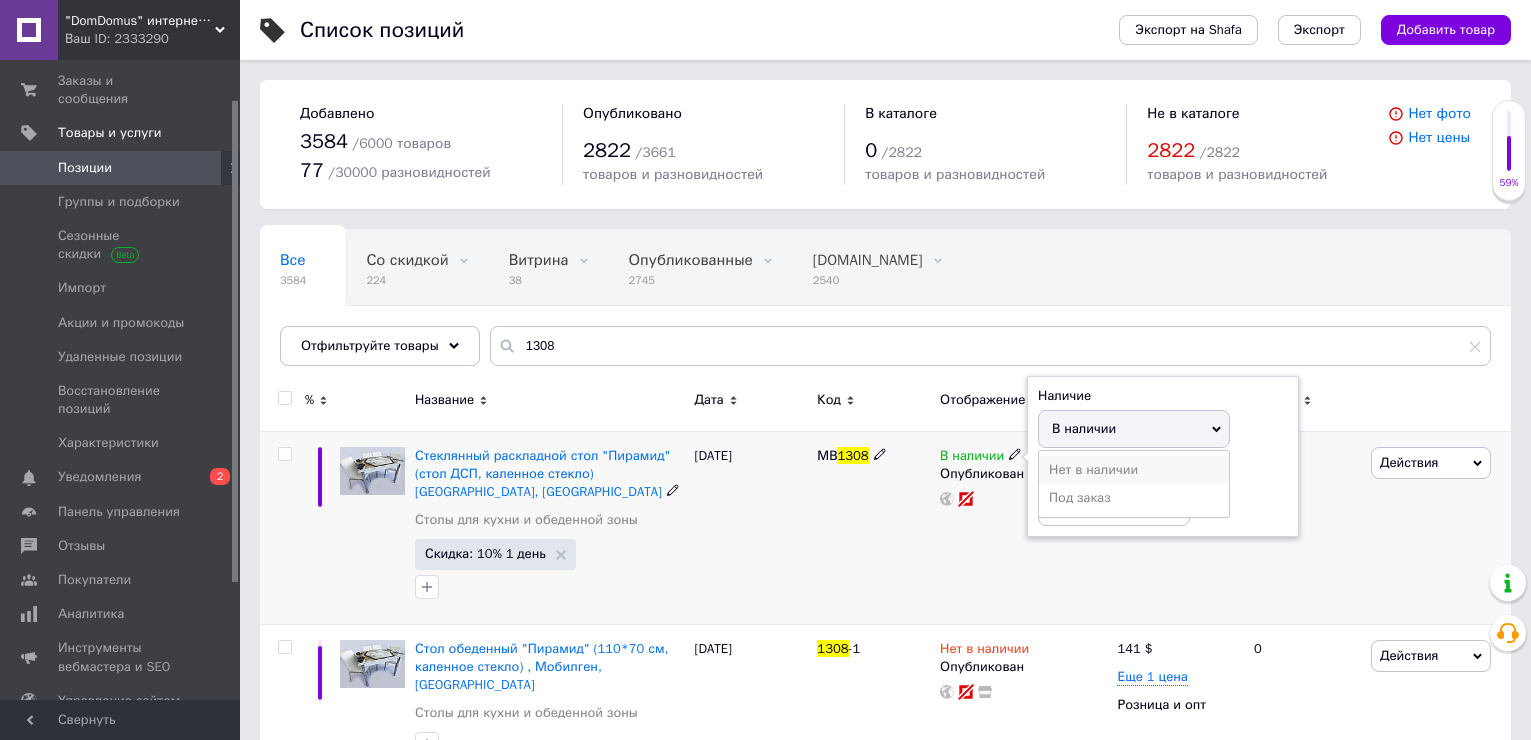 click on "Нет в наличии" at bounding box center (1134, 470) 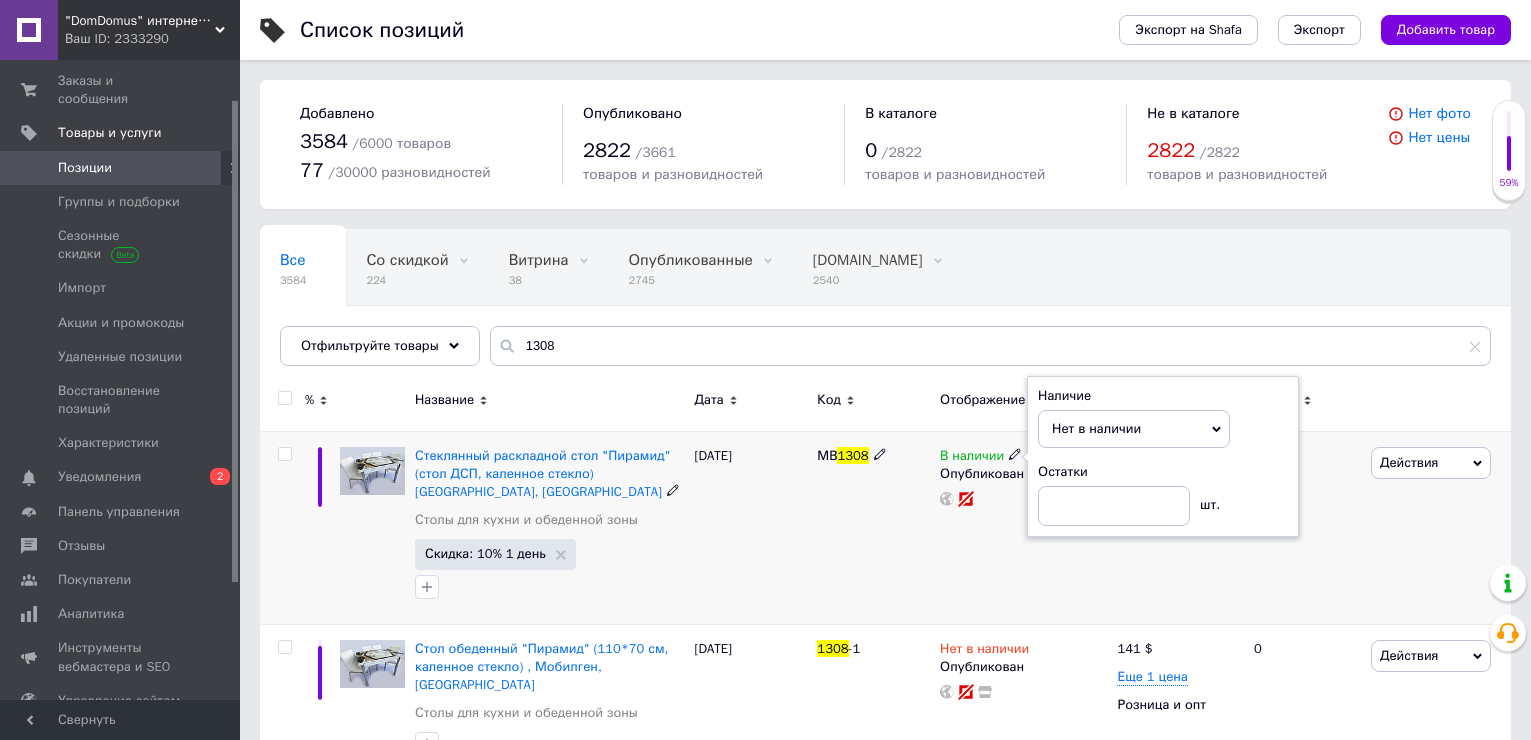 click on "Наличие Нет в наличии В наличии Под заказ Остатки шт." at bounding box center (1163, 457) 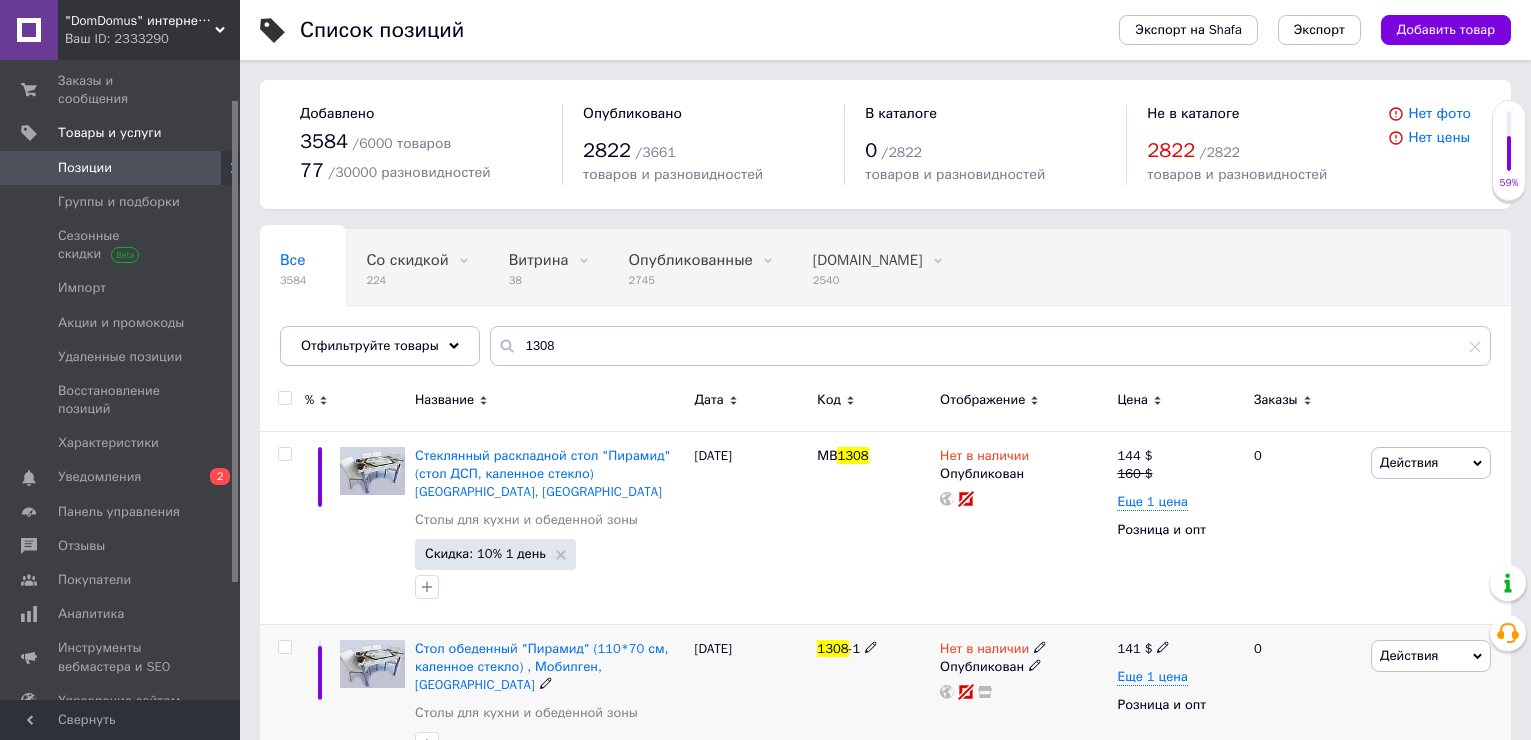 scroll, scrollTop: 236, scrollLeft: 0, axis: vertical 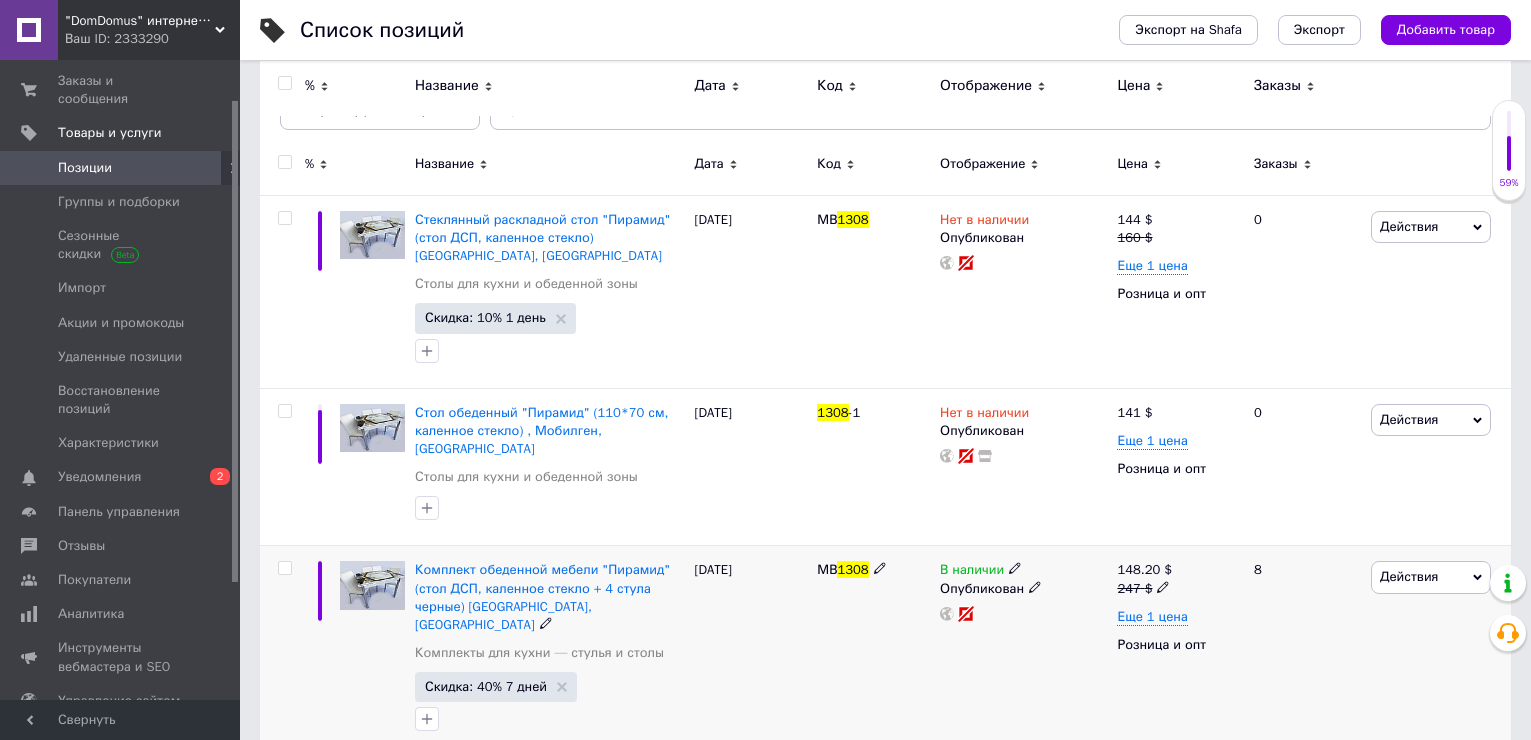 click on "В наличии" at bounding box center [1023, 570] 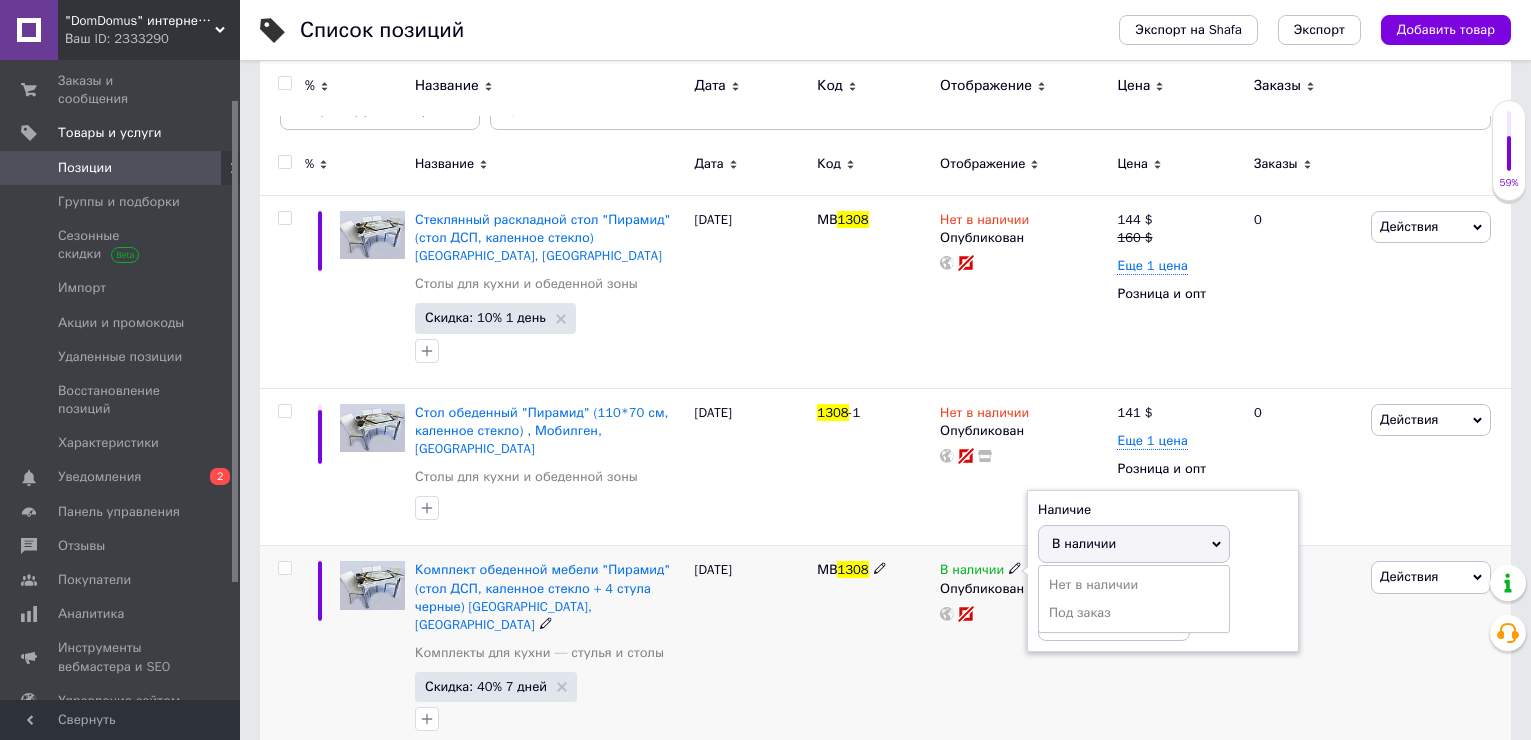 click on "Нет в наличии" at bounding box center (1134, 585) 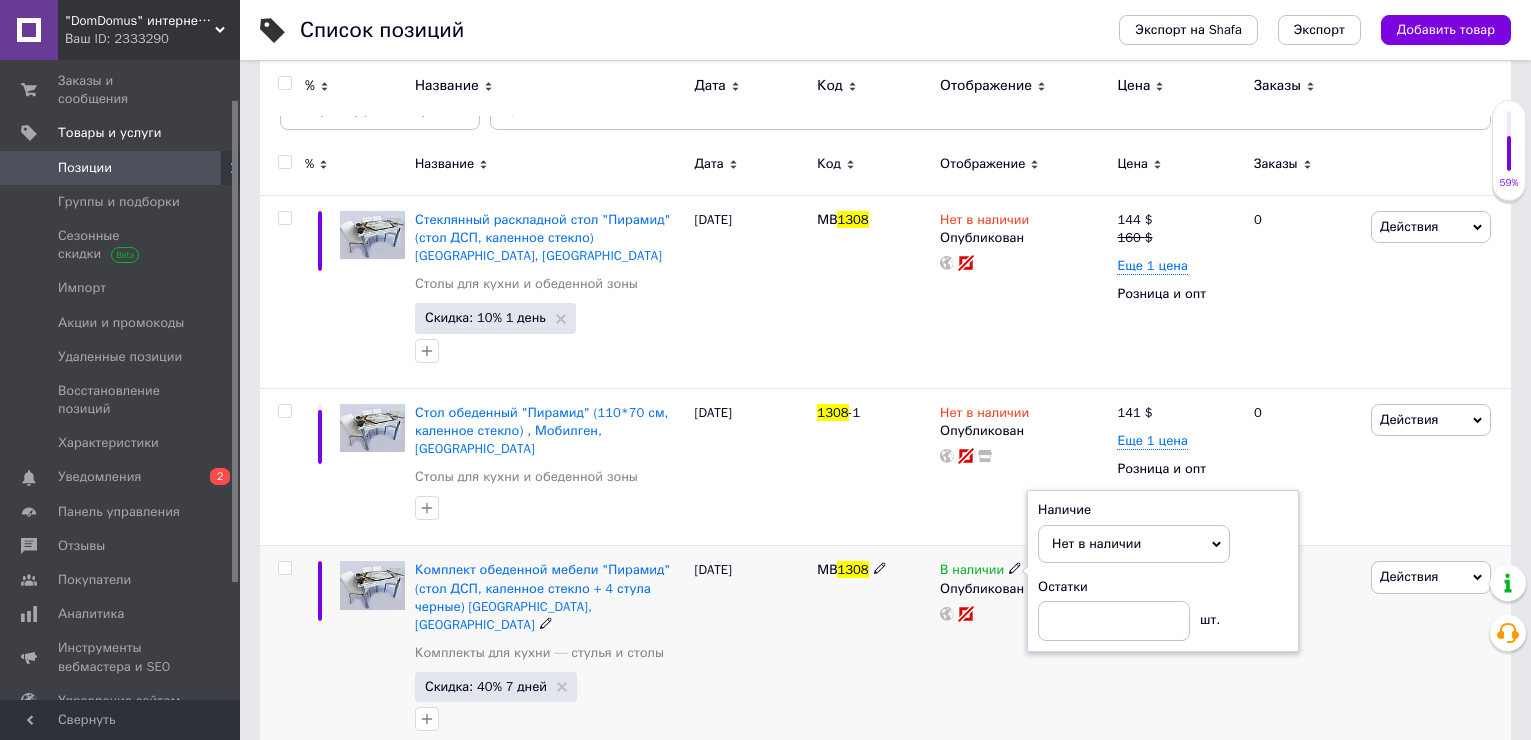 click on "В наличии Наличие Нет в наличии В наличии Под заказ Остатки шт. Опубликован" at bounding box center (1023, 651) 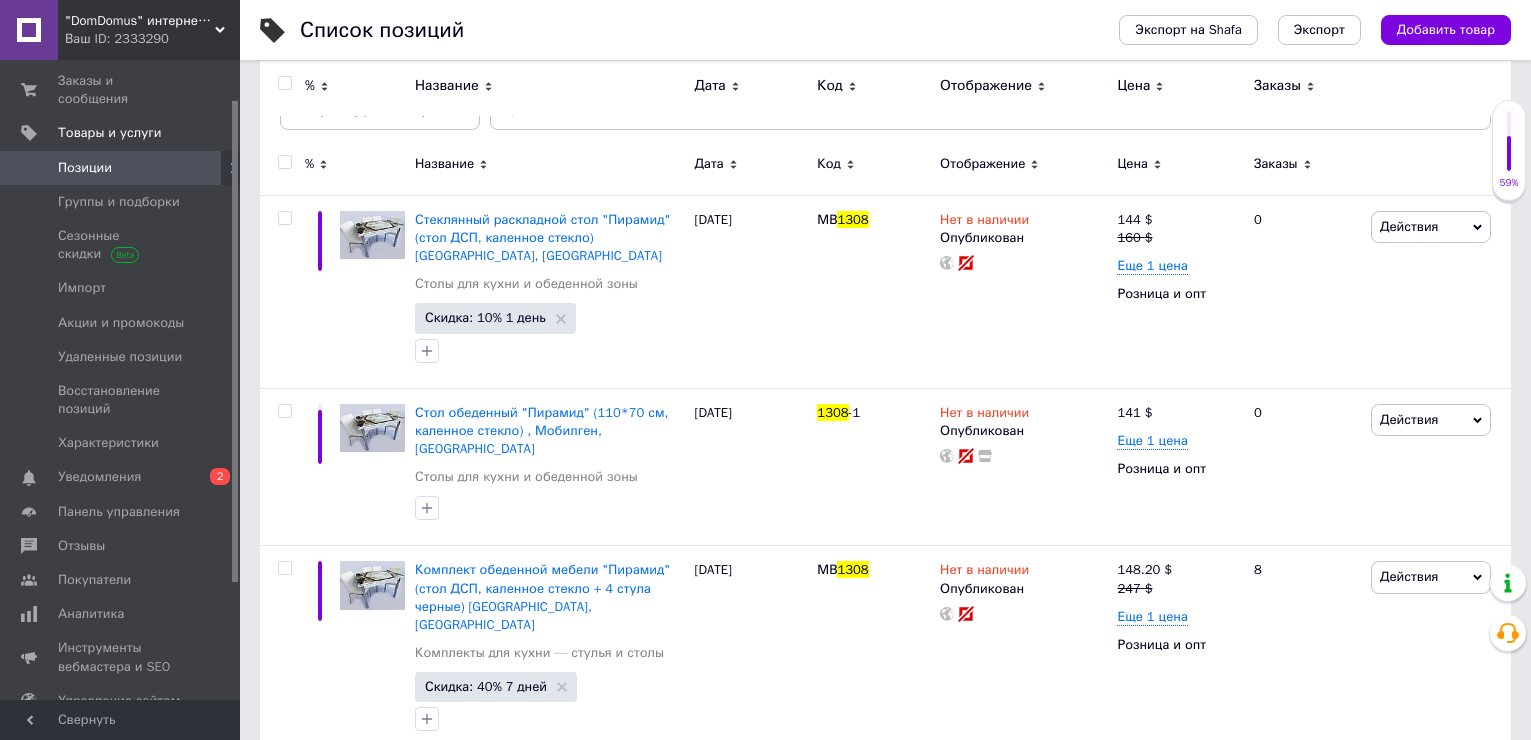 scroll, scrollTop: 0, scrollLeft: 0, axis: both 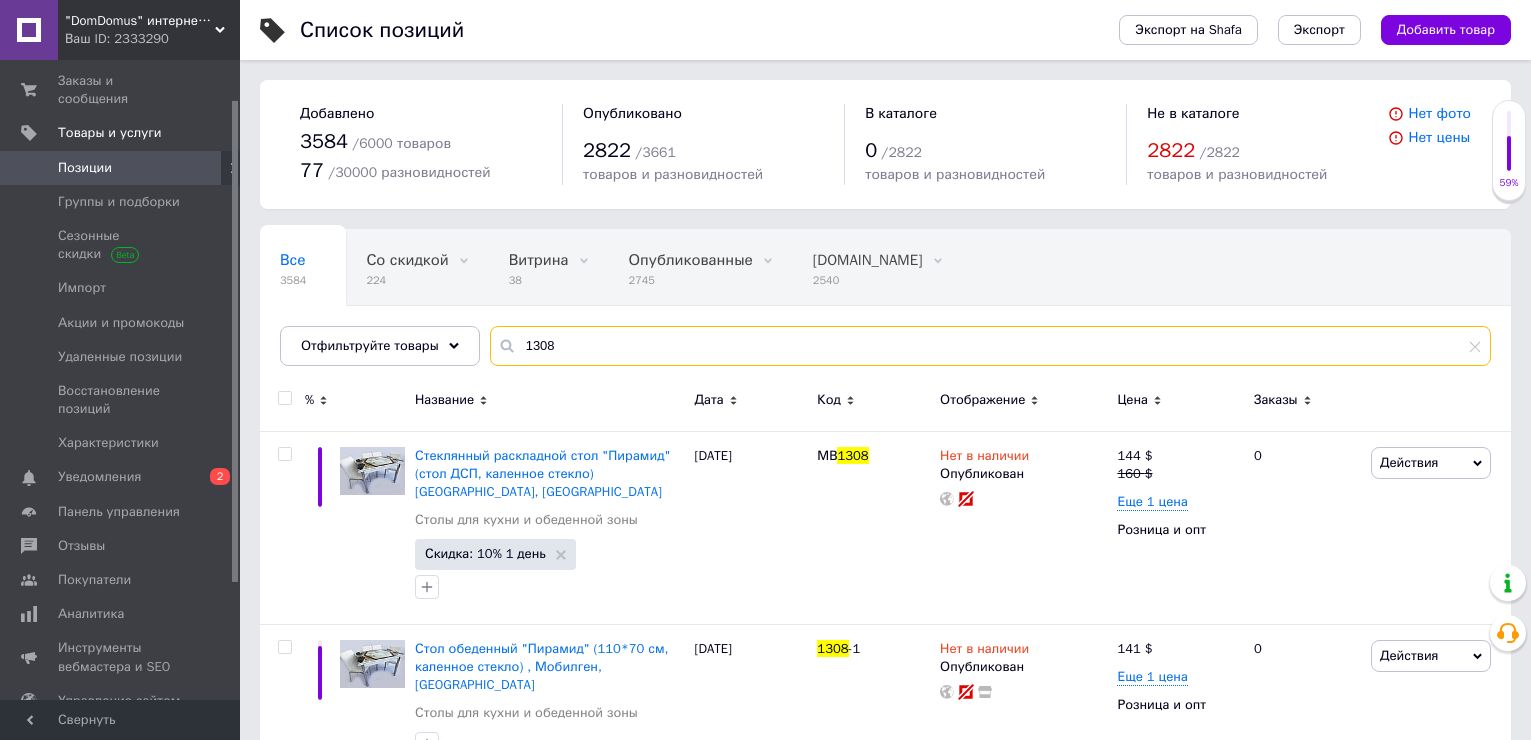 click on "1308" at bounding box center (990, 346) 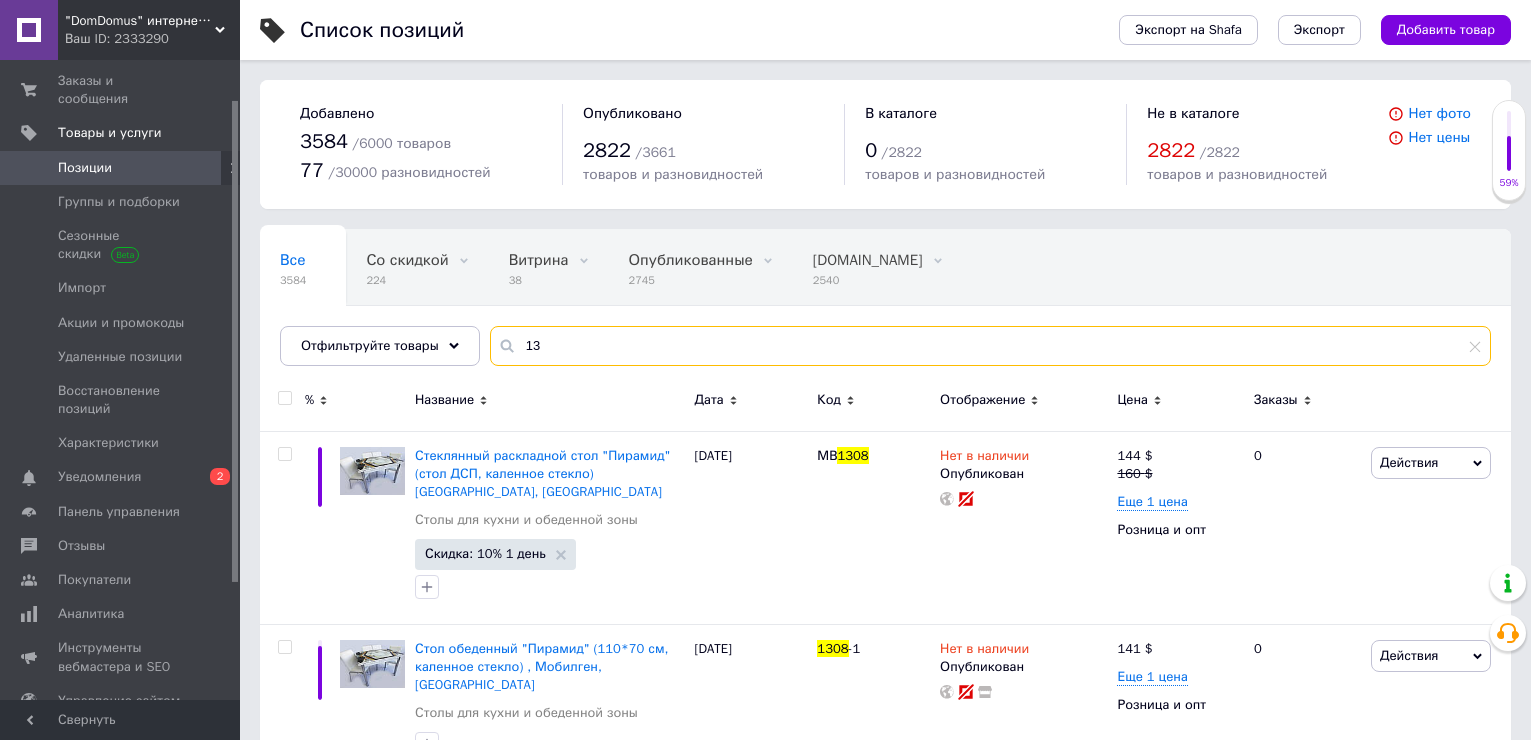 type on "1" 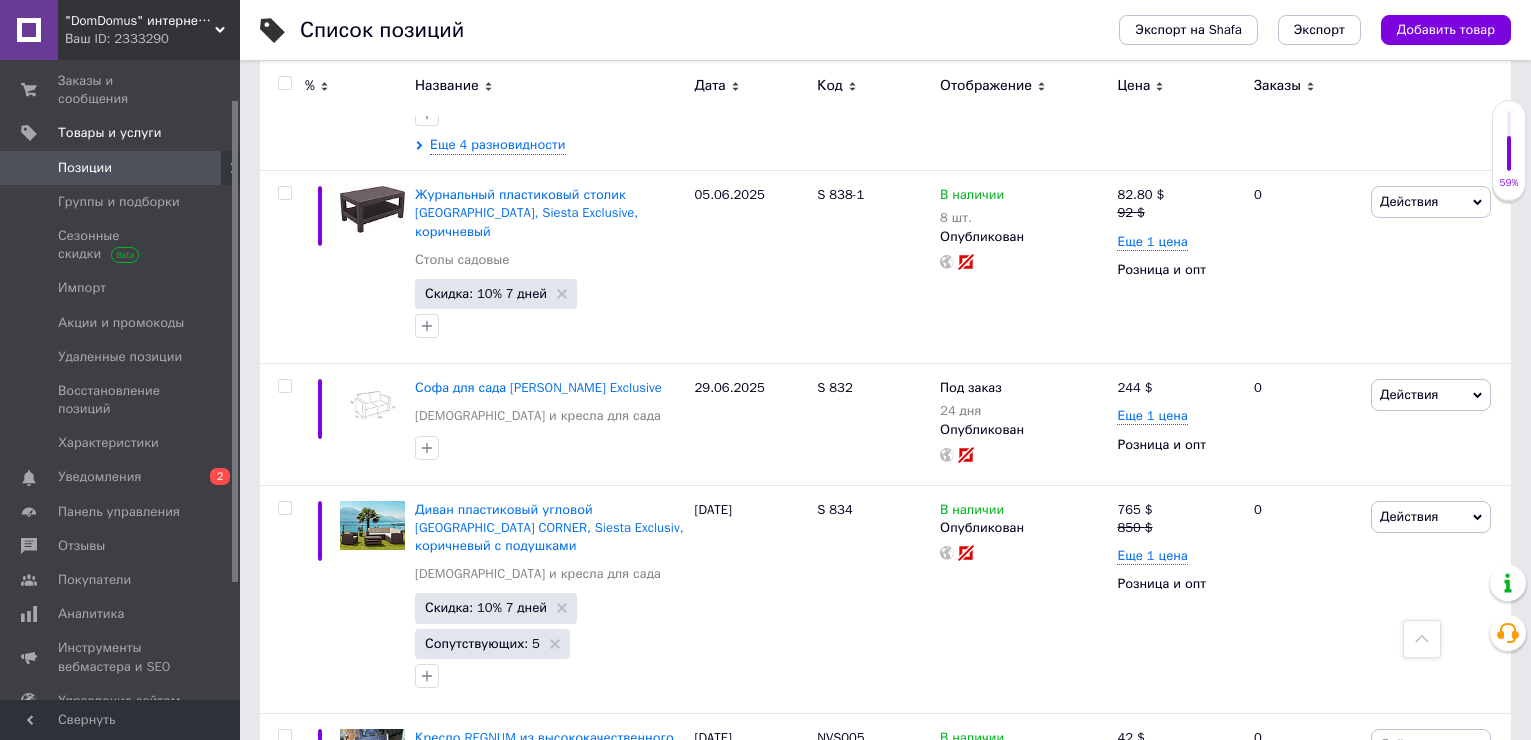 scroll, scrollTop: 3439, scrollLeft: 0, axis: vertical 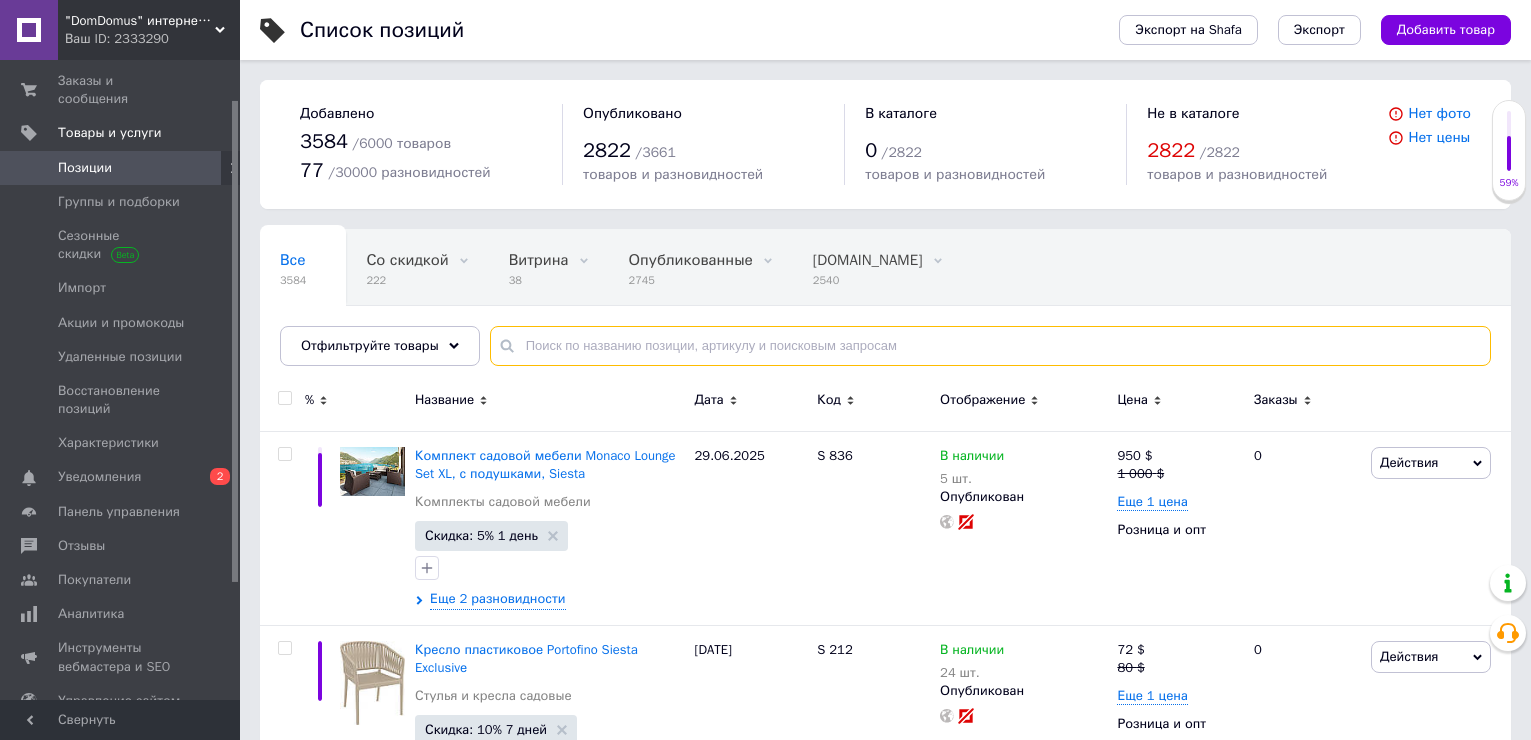 type 